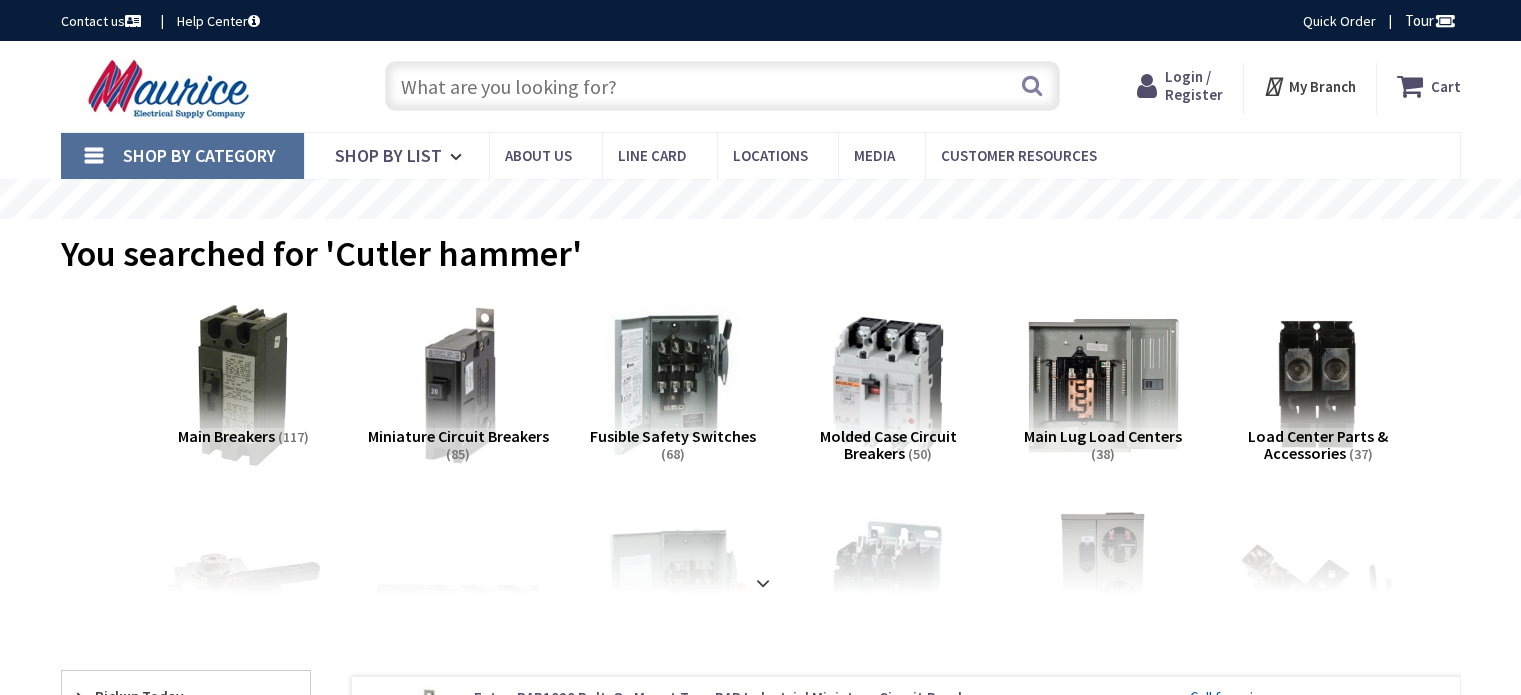 scroll, scrollTop: 0, scrollLeft: 0, axis: both 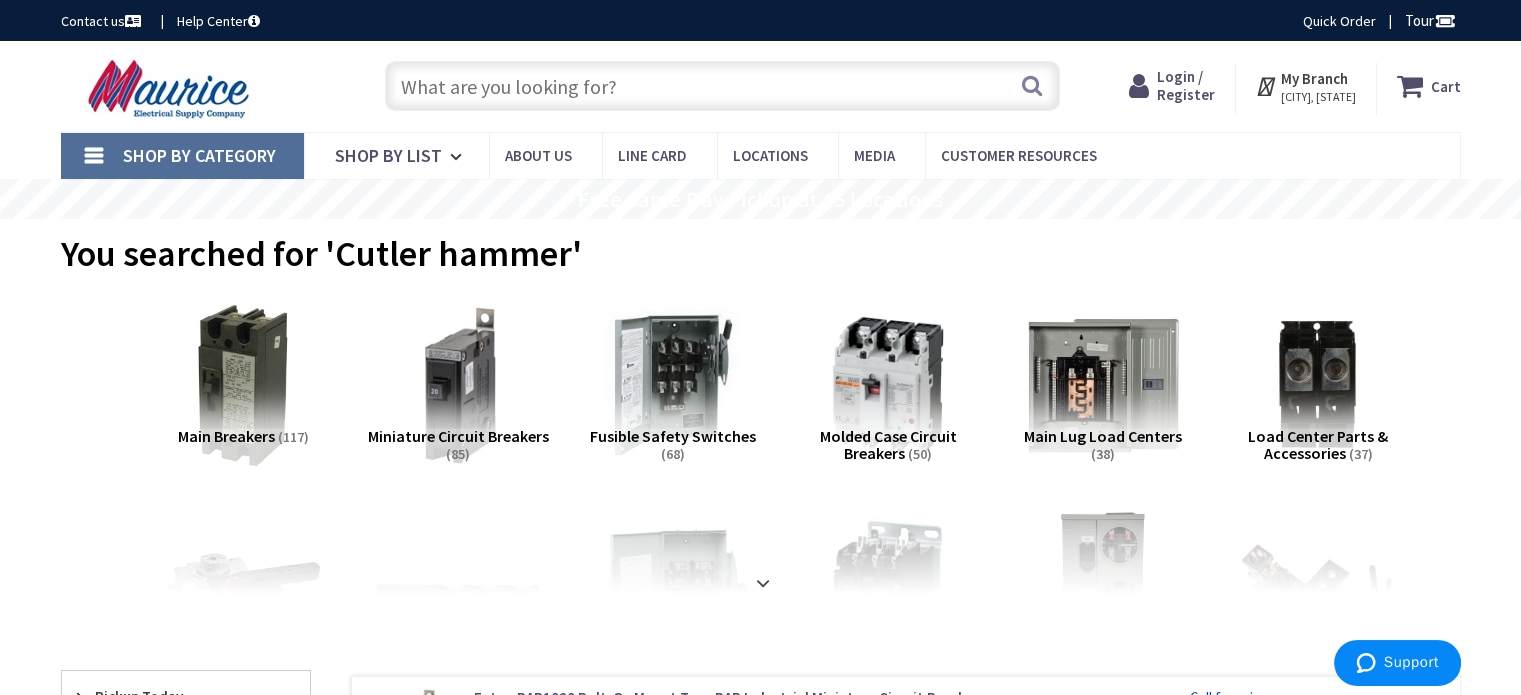 click on "Login / Register" at bounding box center [1186, 85] 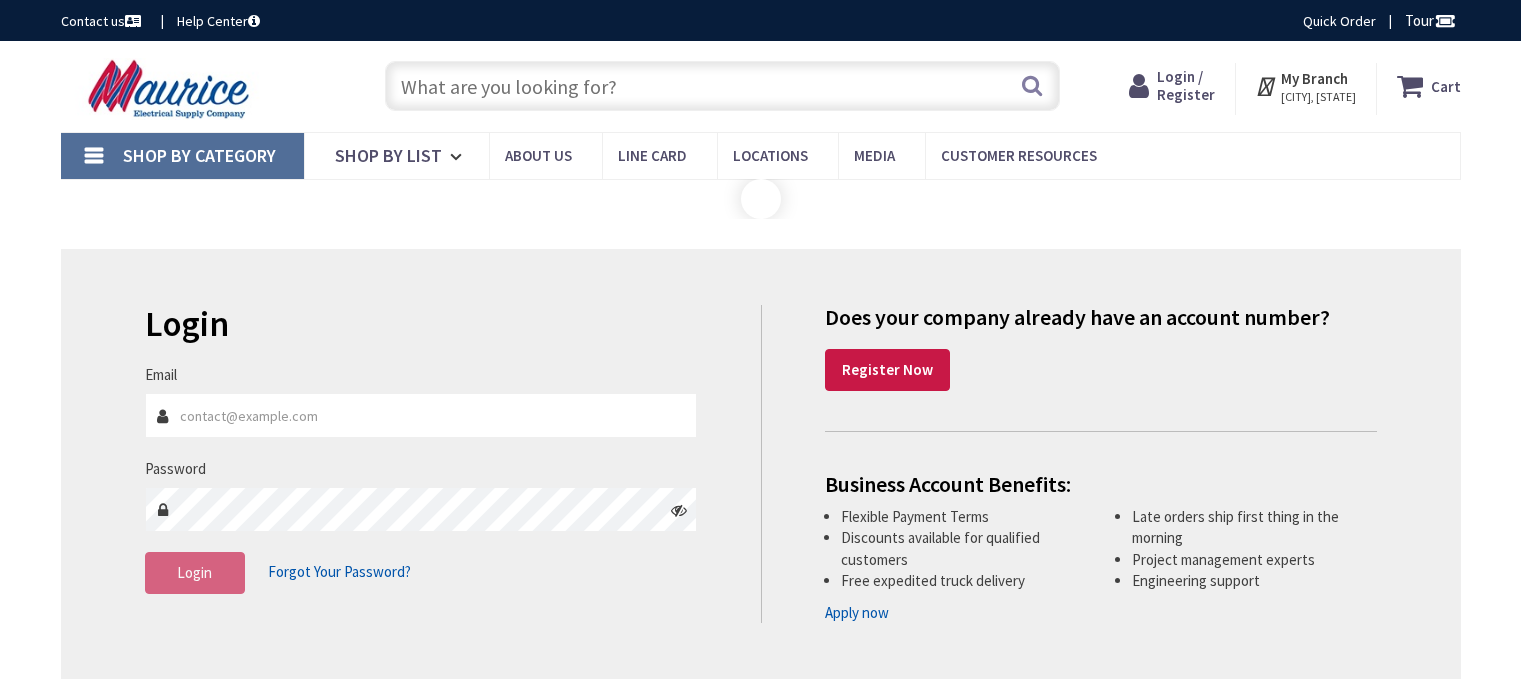 scroll, scrollTop: 0, scrollLeft: 0, axis: both 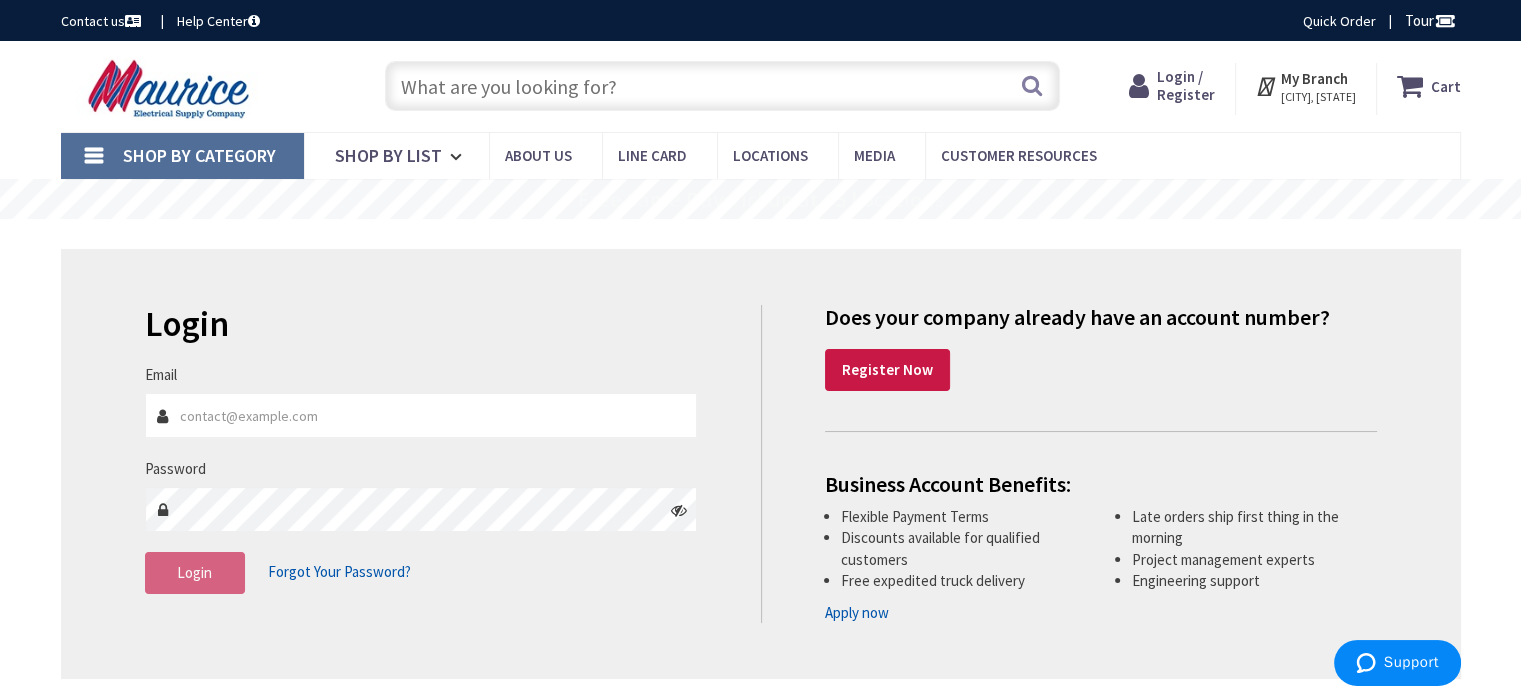 click on "Email" at bounding box center (421, 415) 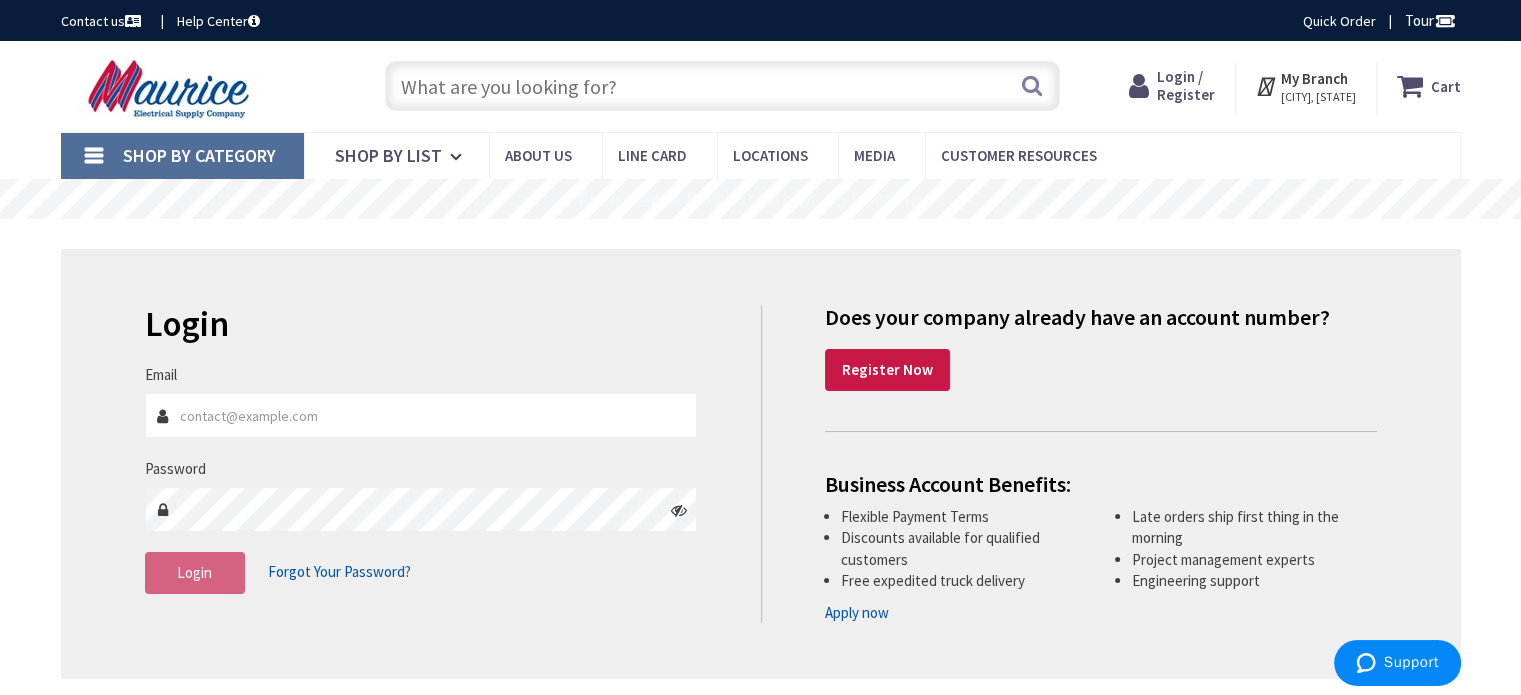 type on "[EMAIL]" 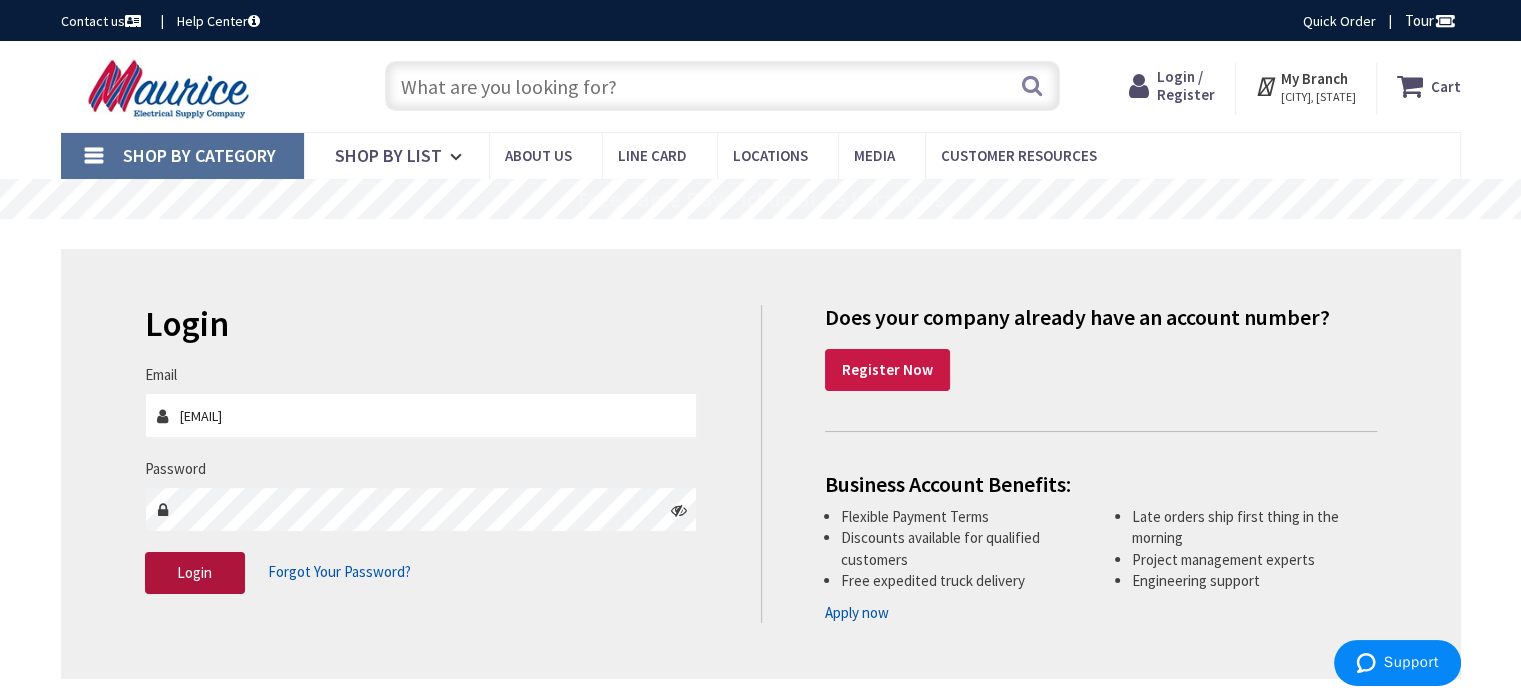 click on "Login" at bounding box center [195, 573] 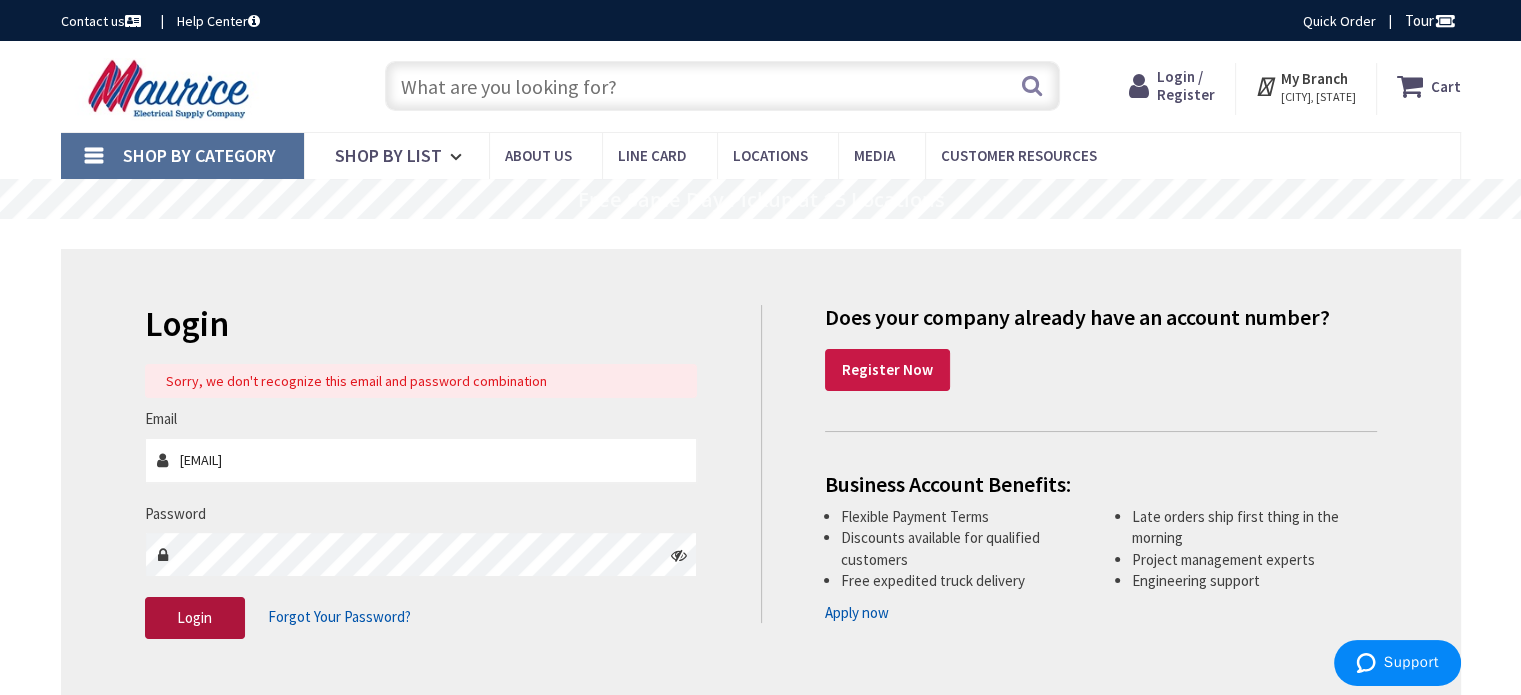click on "Login" at bounding box center [195, 618] 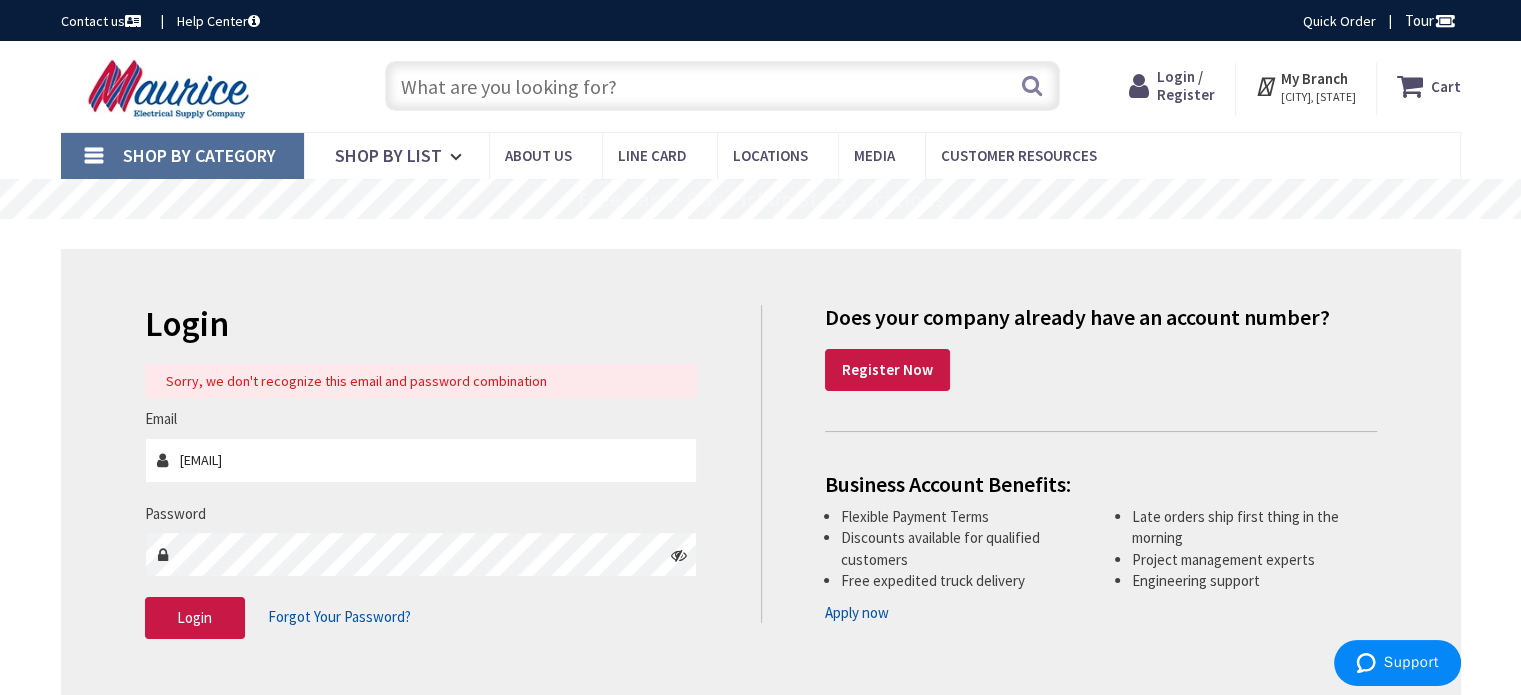 click at bounding box center [679, 555] 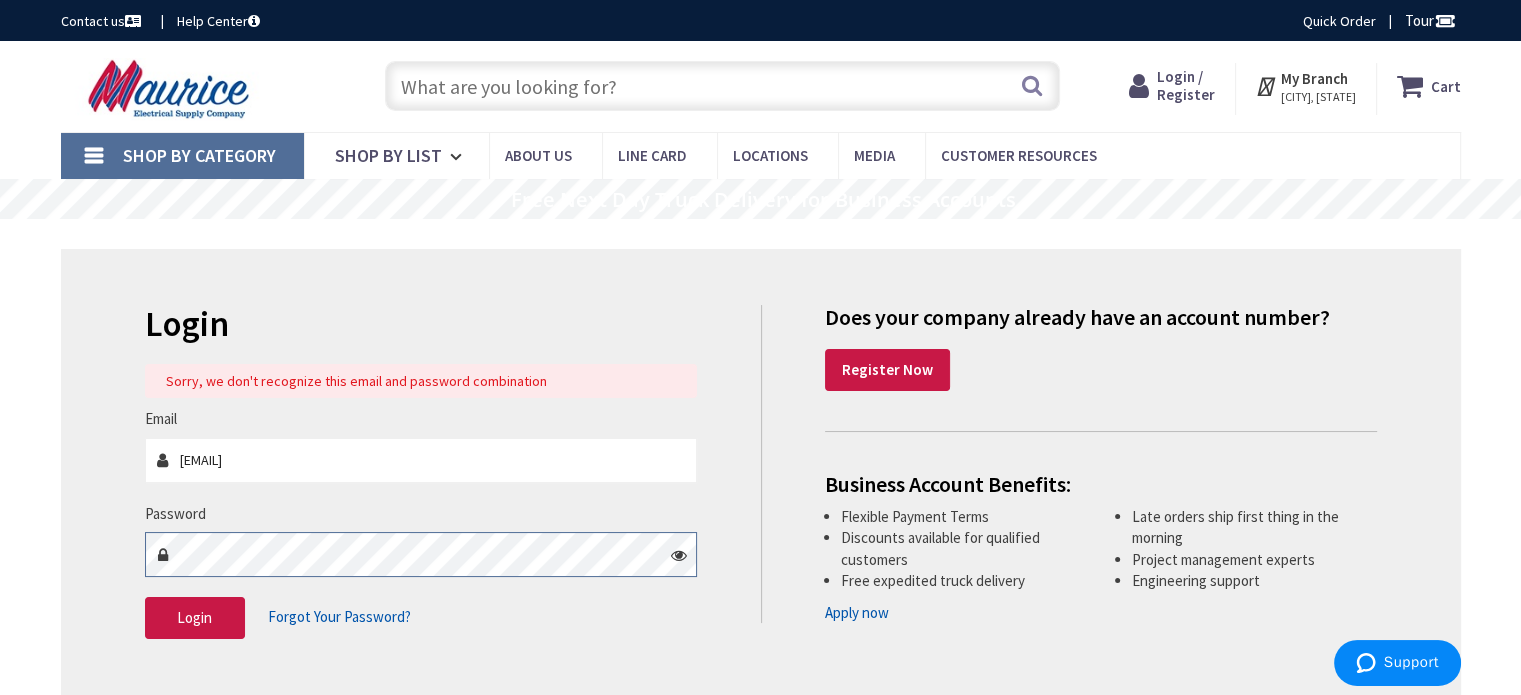 click on "Login
Sorry, we don't recognize this email and password combination
Email
nholmes@croppmetcalfe.com
Password
Login
Forgot Your Password?" at bounding box center (761, 482) 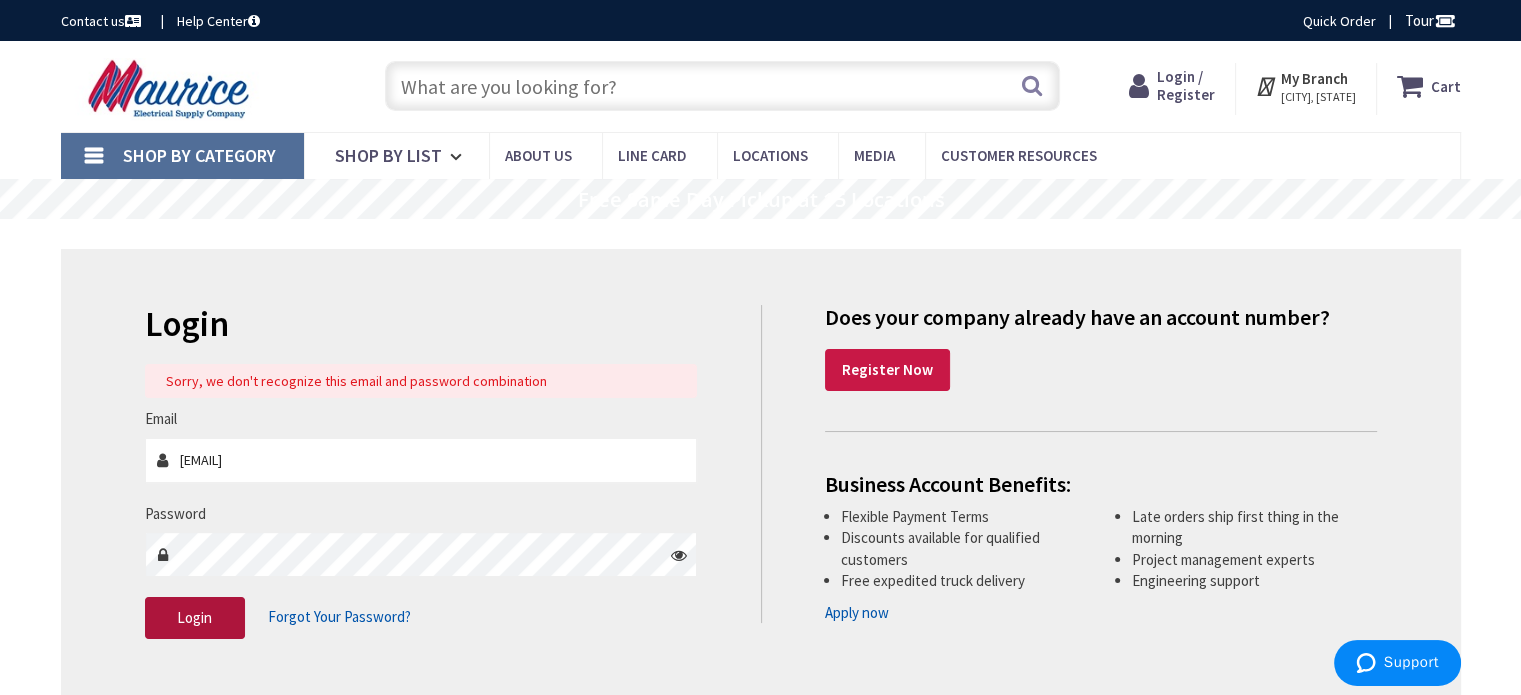 click on "Login" at bounding box center (195, 618) 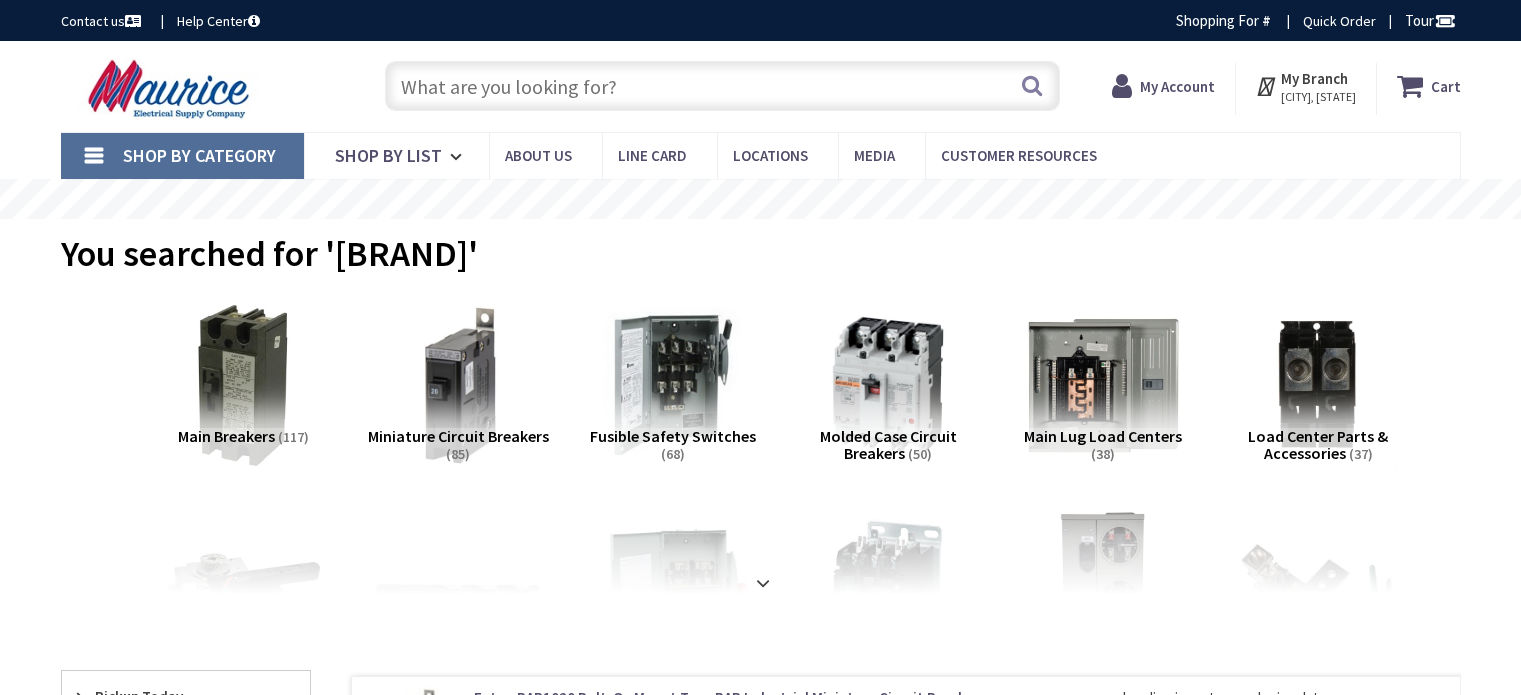 scroll, scrollTop: 0, scrollLeft: 0, axis: both 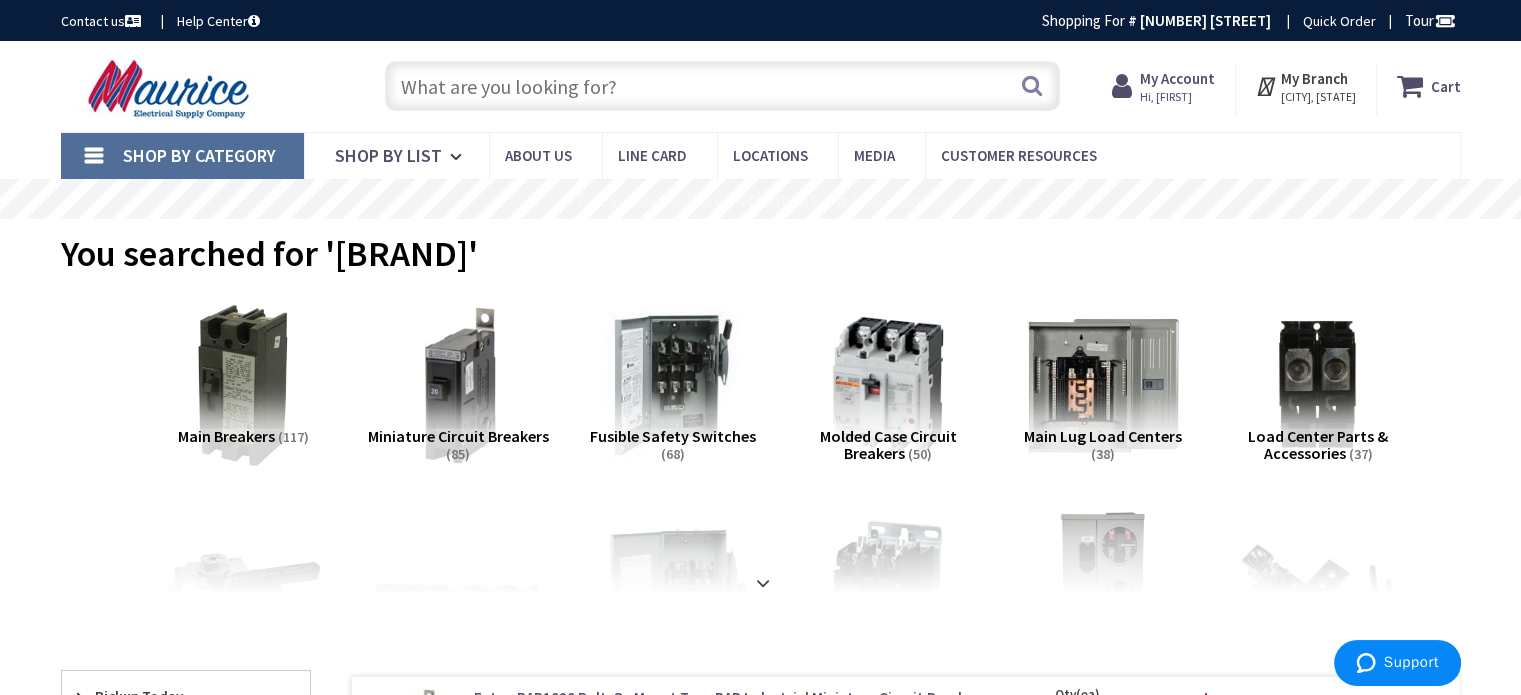 click at bounding box center (722, 86) 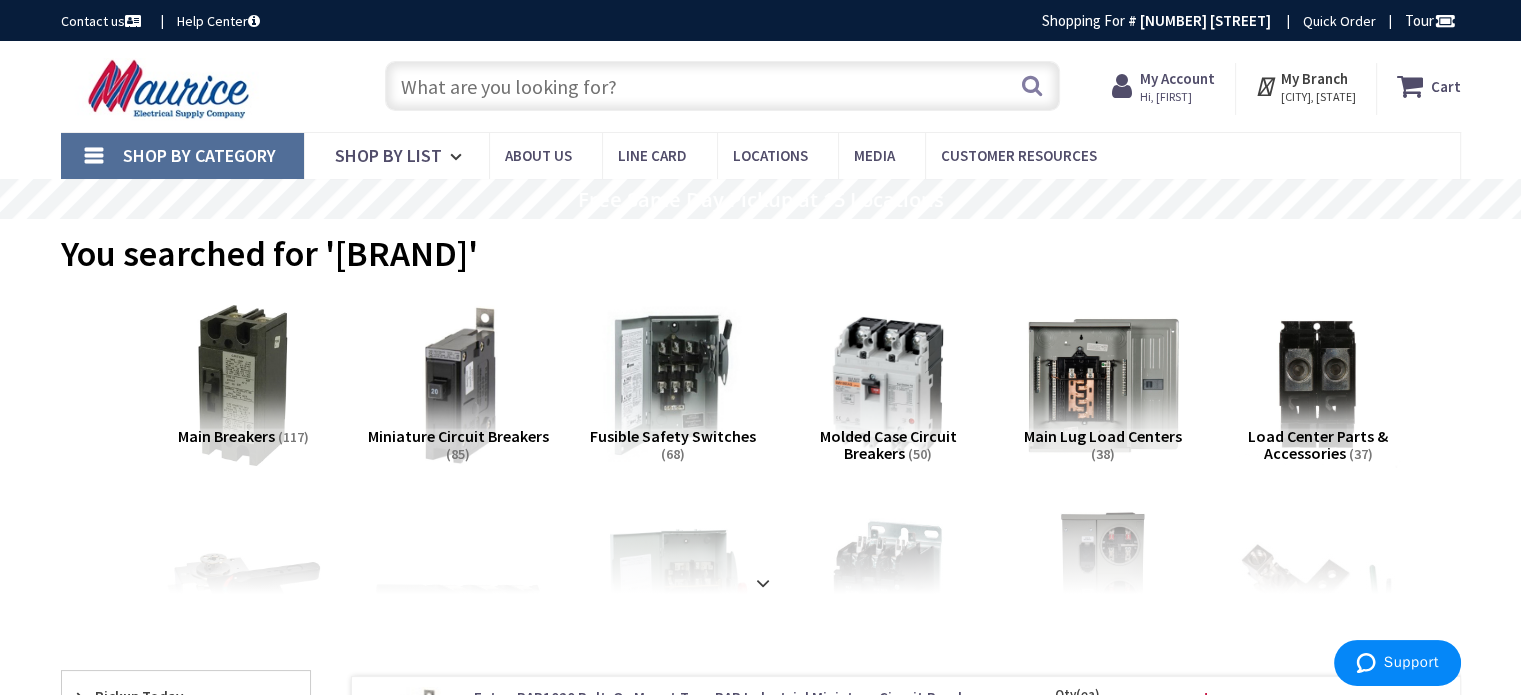 click at bounding box center (722, 86) 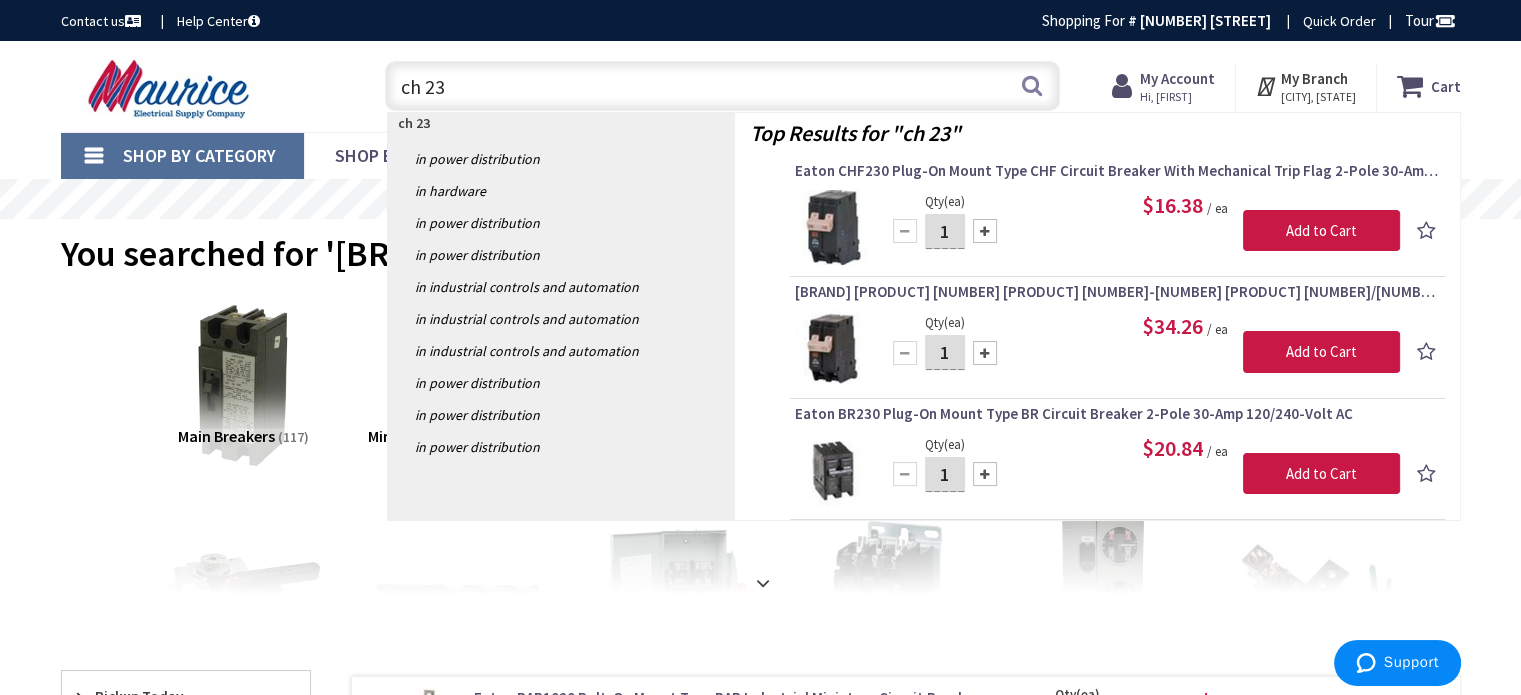 type on "ch 230" 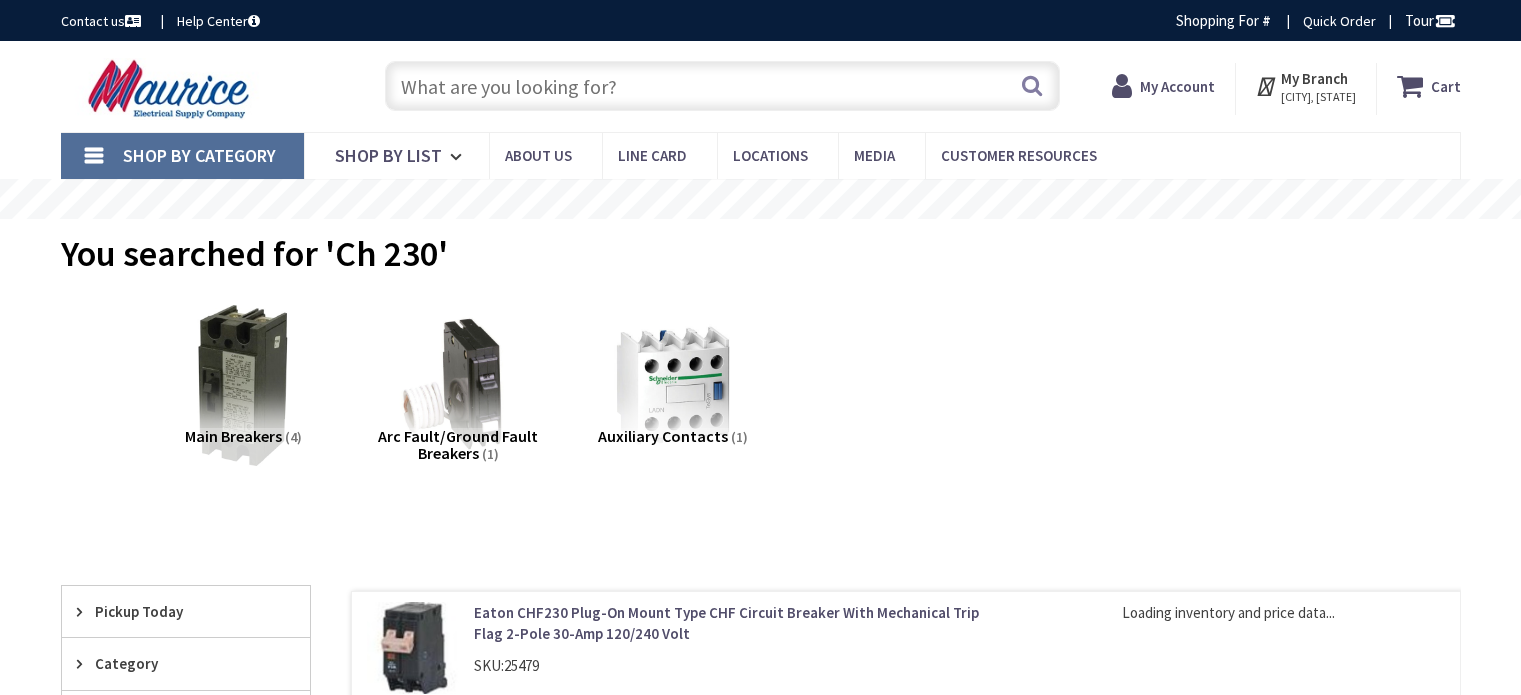 scroll, scrollTop: 0, scrollLeft: 0, axis: both 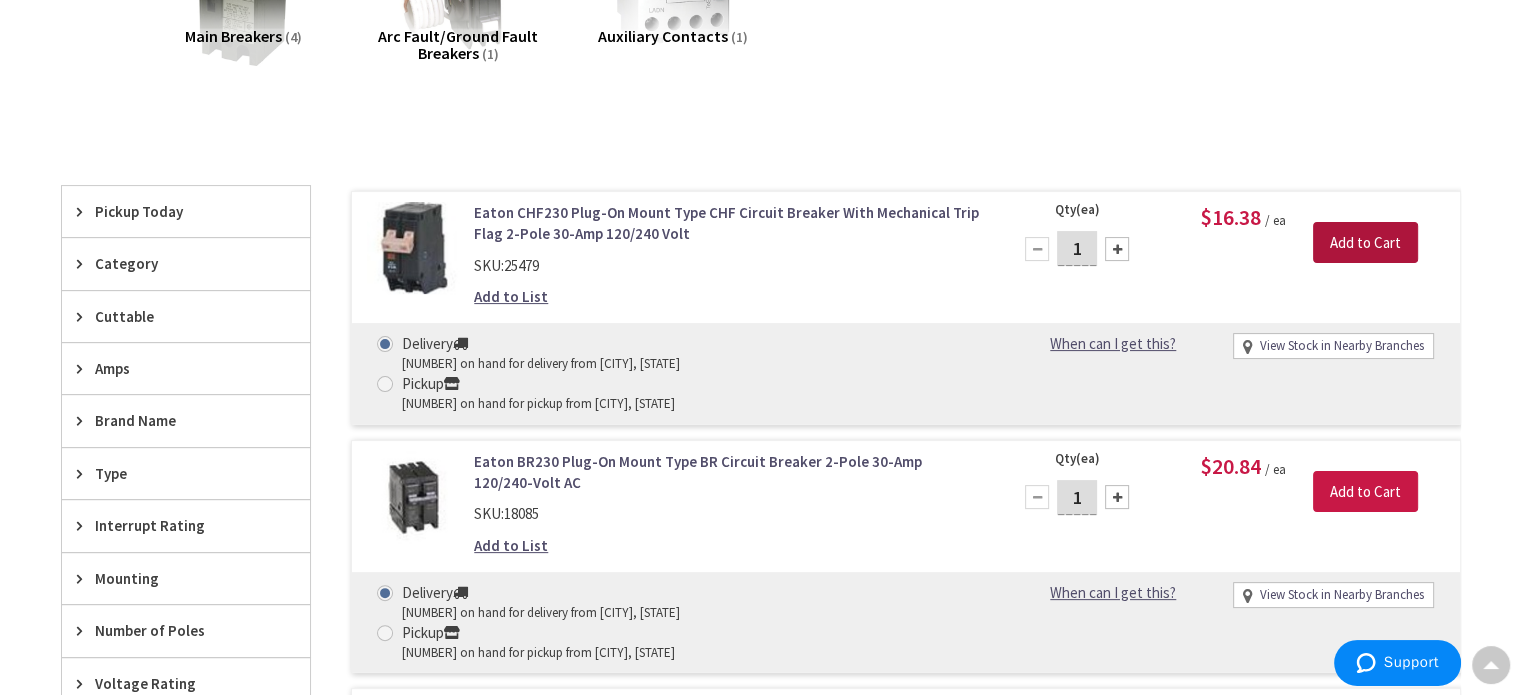 click on "Add to Cart" at bounding box center [1365, 243] 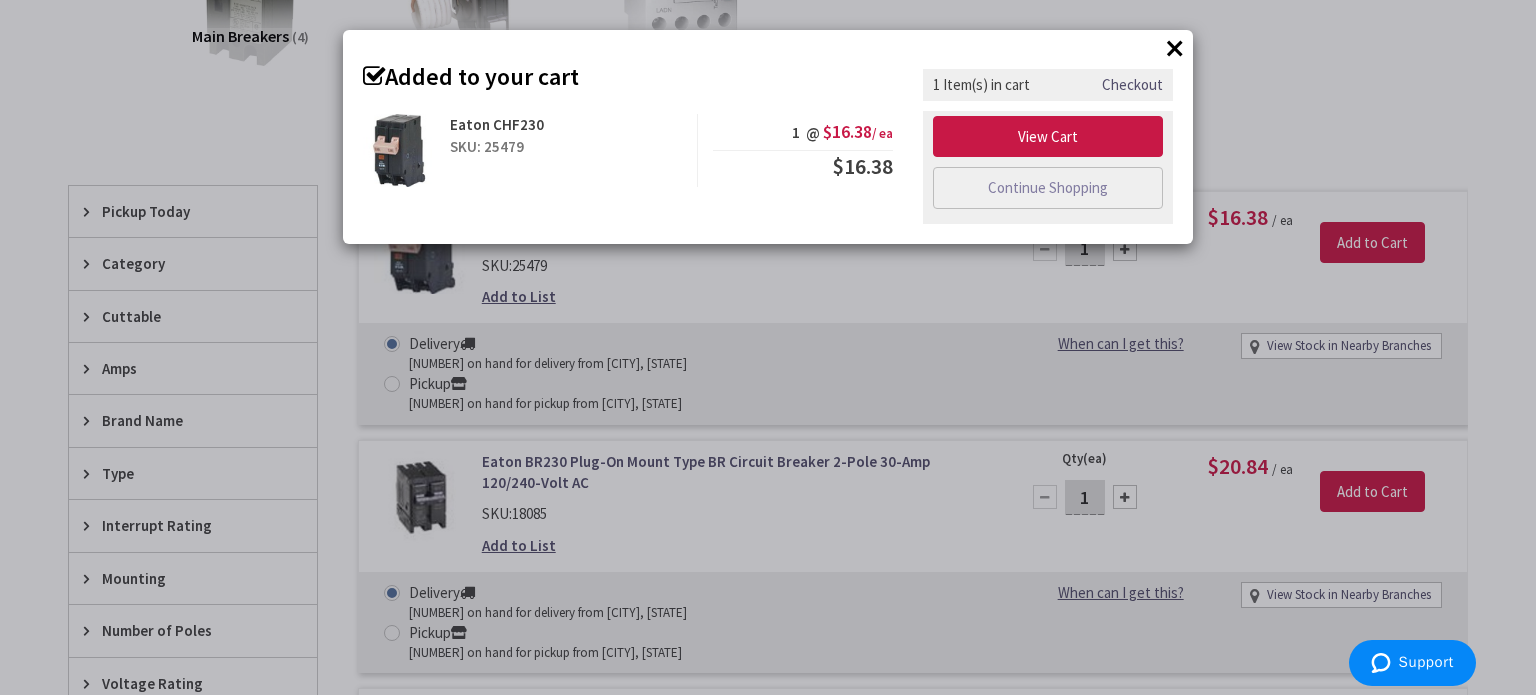 click on "×" at bounding box center (1175, 48) 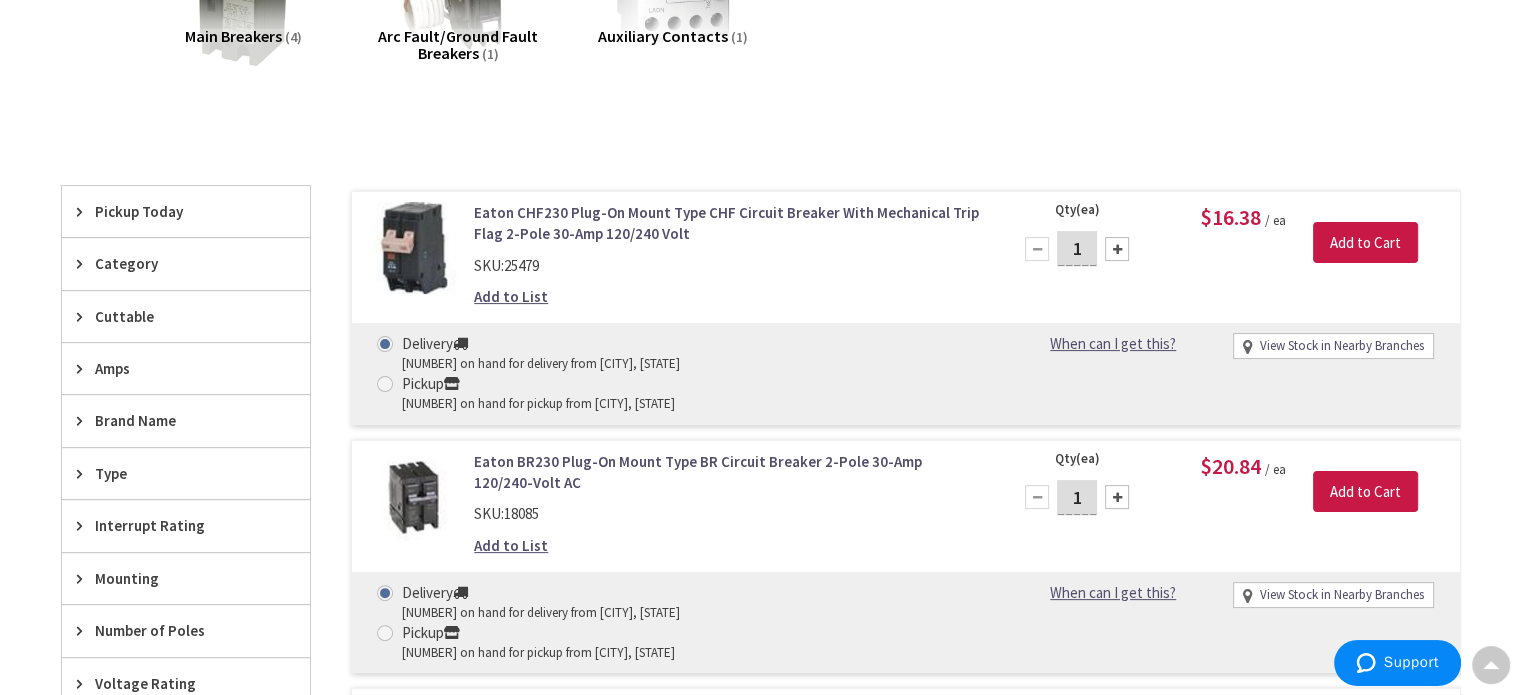 click at bounding box center [385, 384] 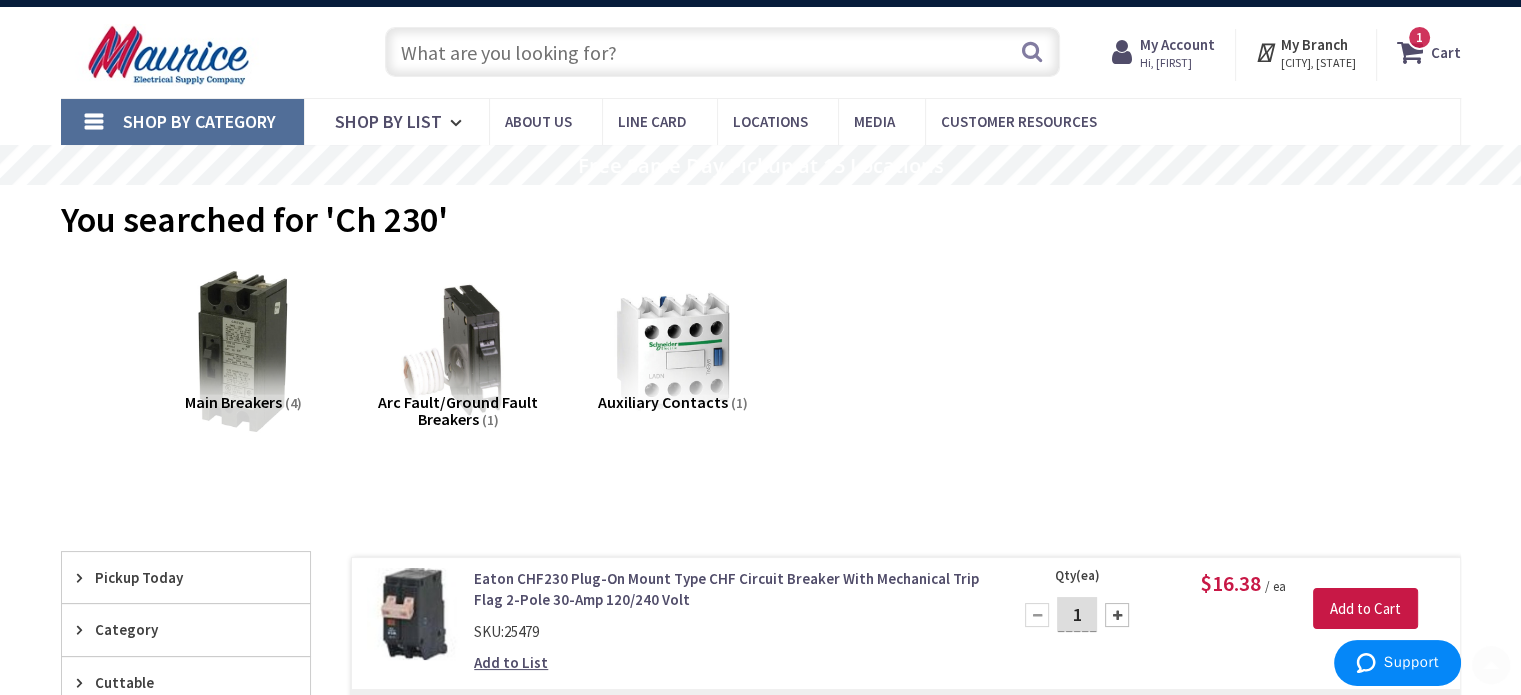 scroll, scrollTop: 0, scrollLeft: 0, axis: both 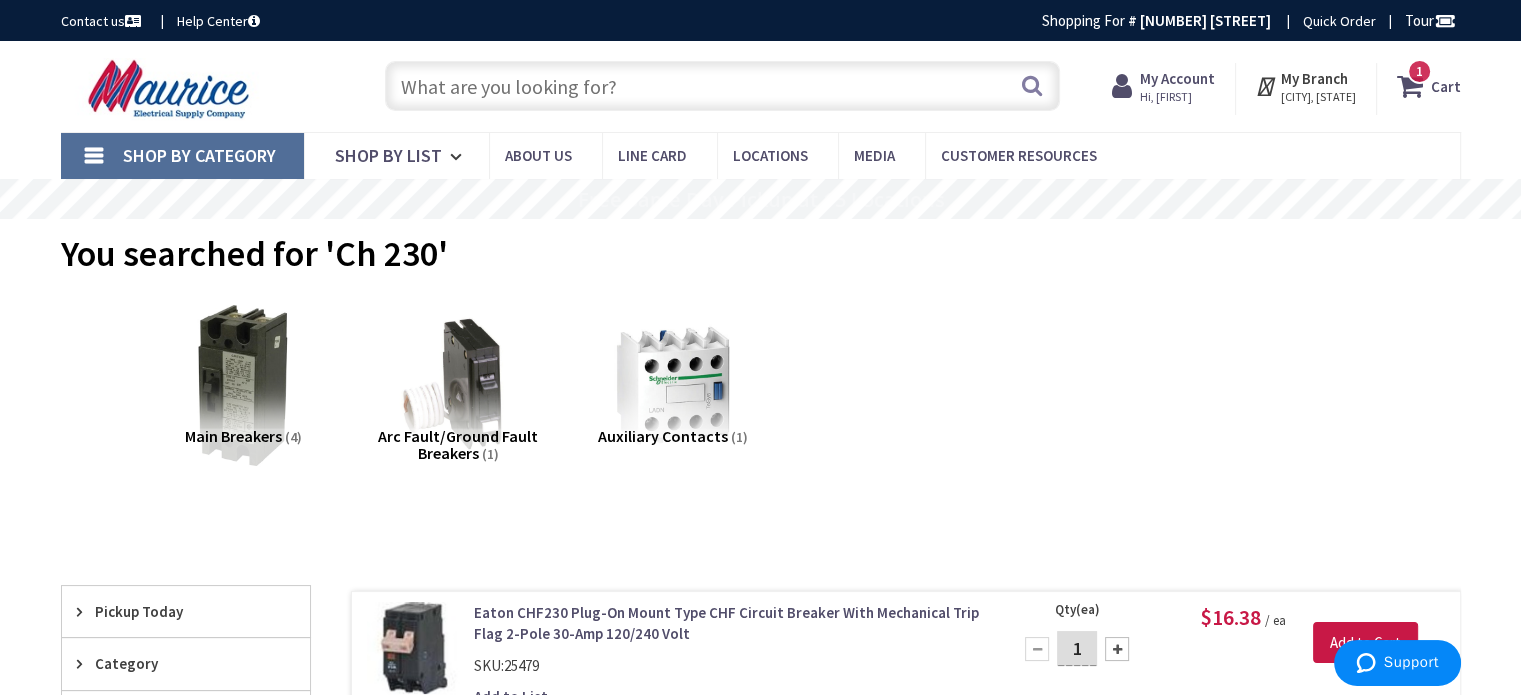click on "1
1
items" at bounding box center (1419, 71) 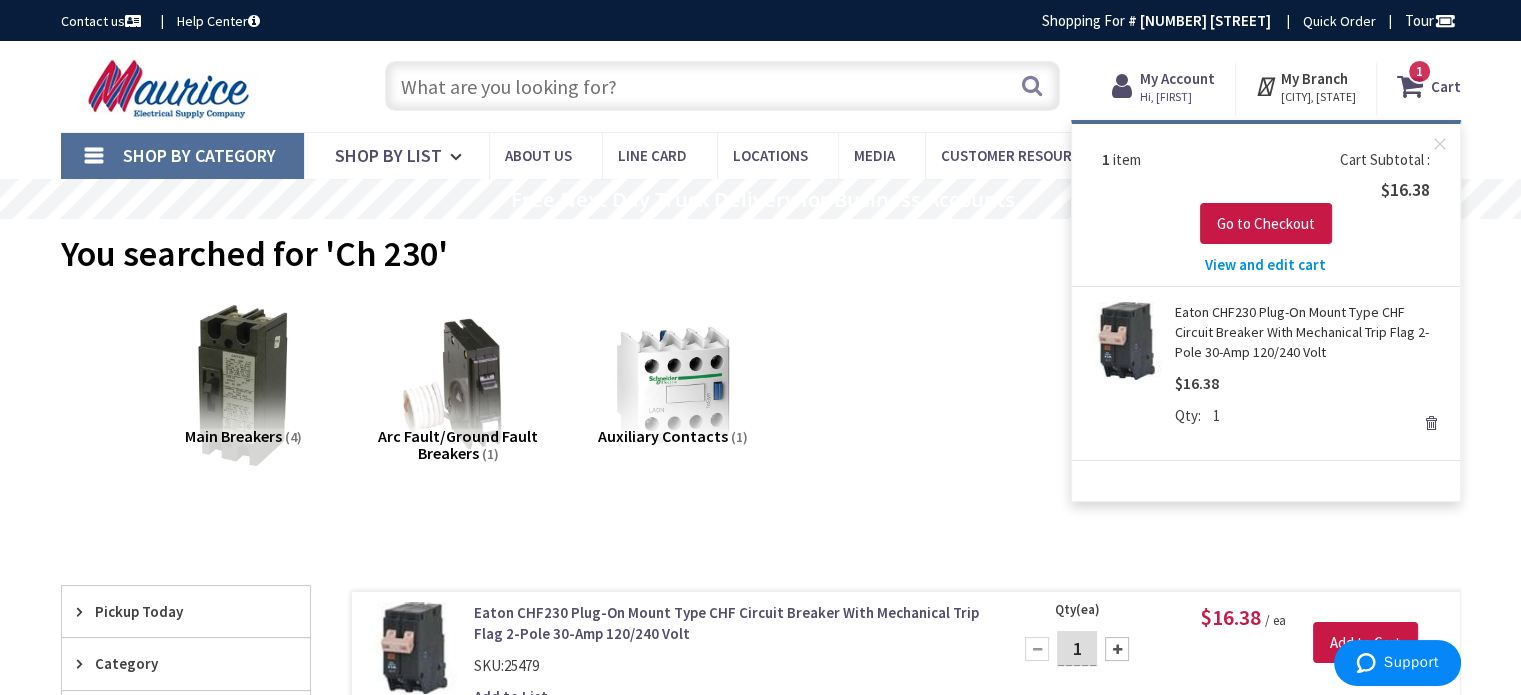 click on "View and edit cart" at bounding box center [1265, 264] 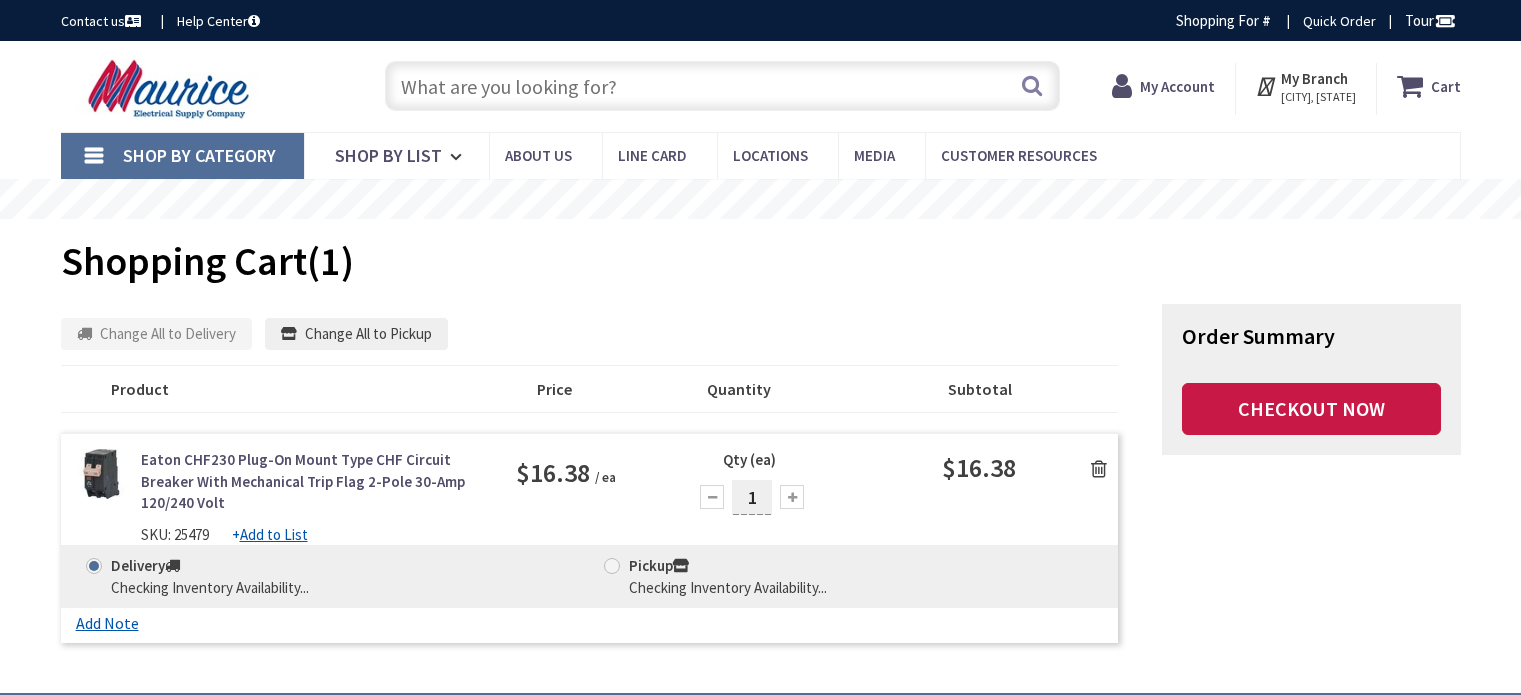 scroll, scrollTop: 0, scrollLeft: 0, axis: both 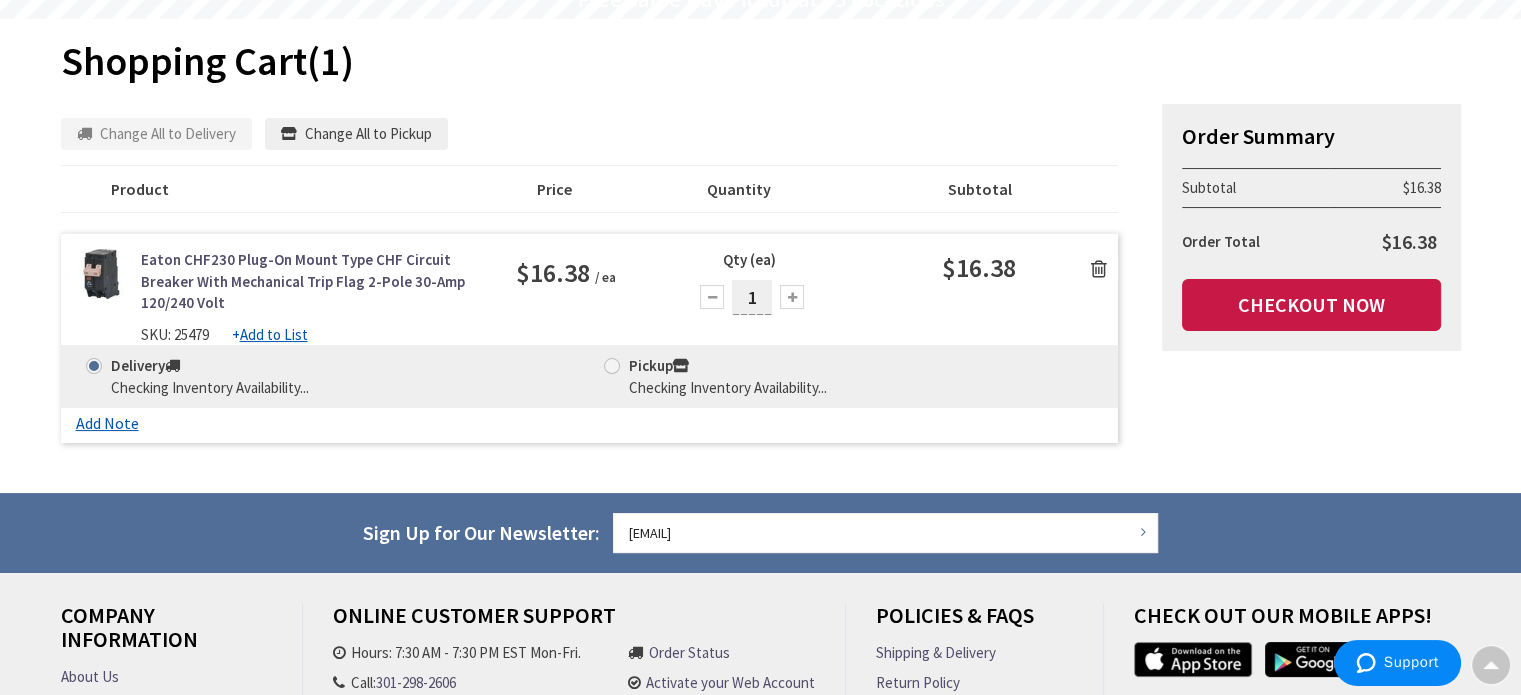 click on "Delivery
Checking Inventory Availability..." at bounding box center [197, 376] 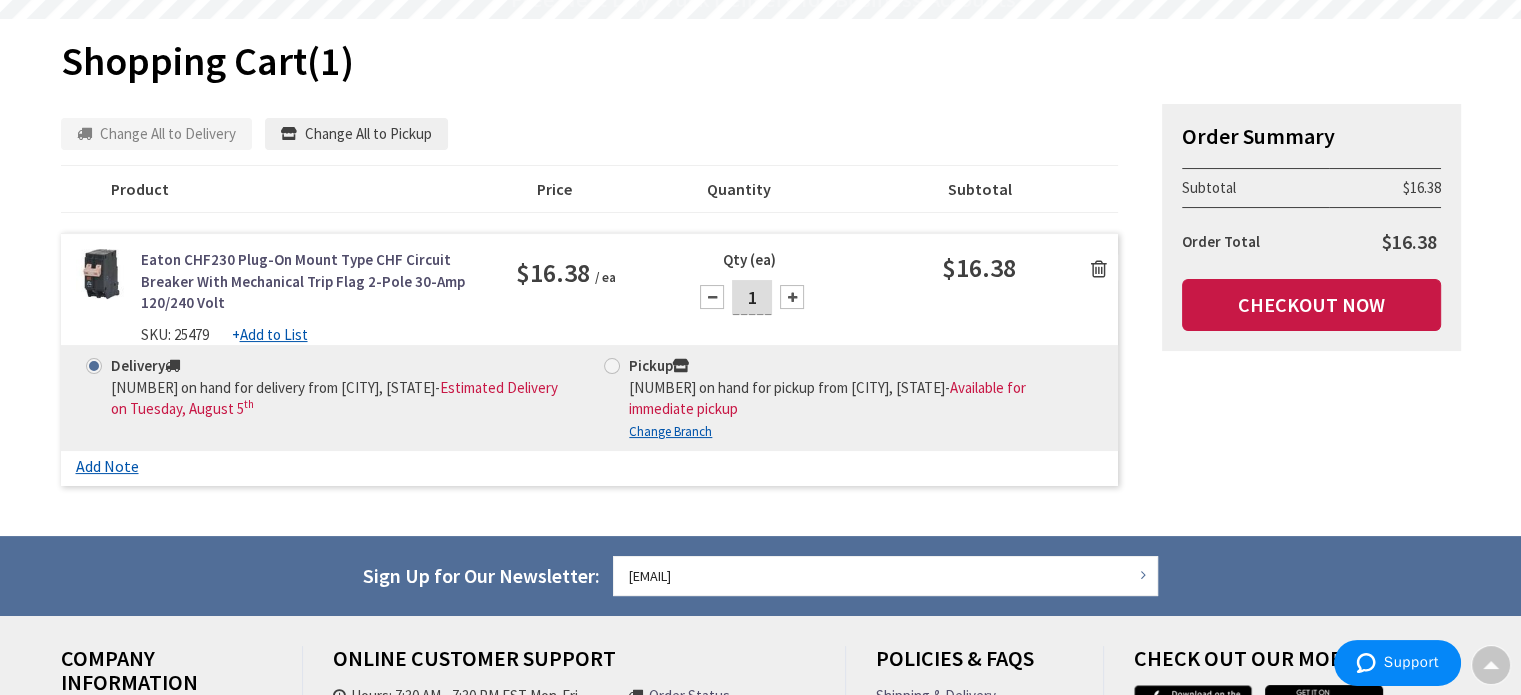 click at bounding box center (612, 366) 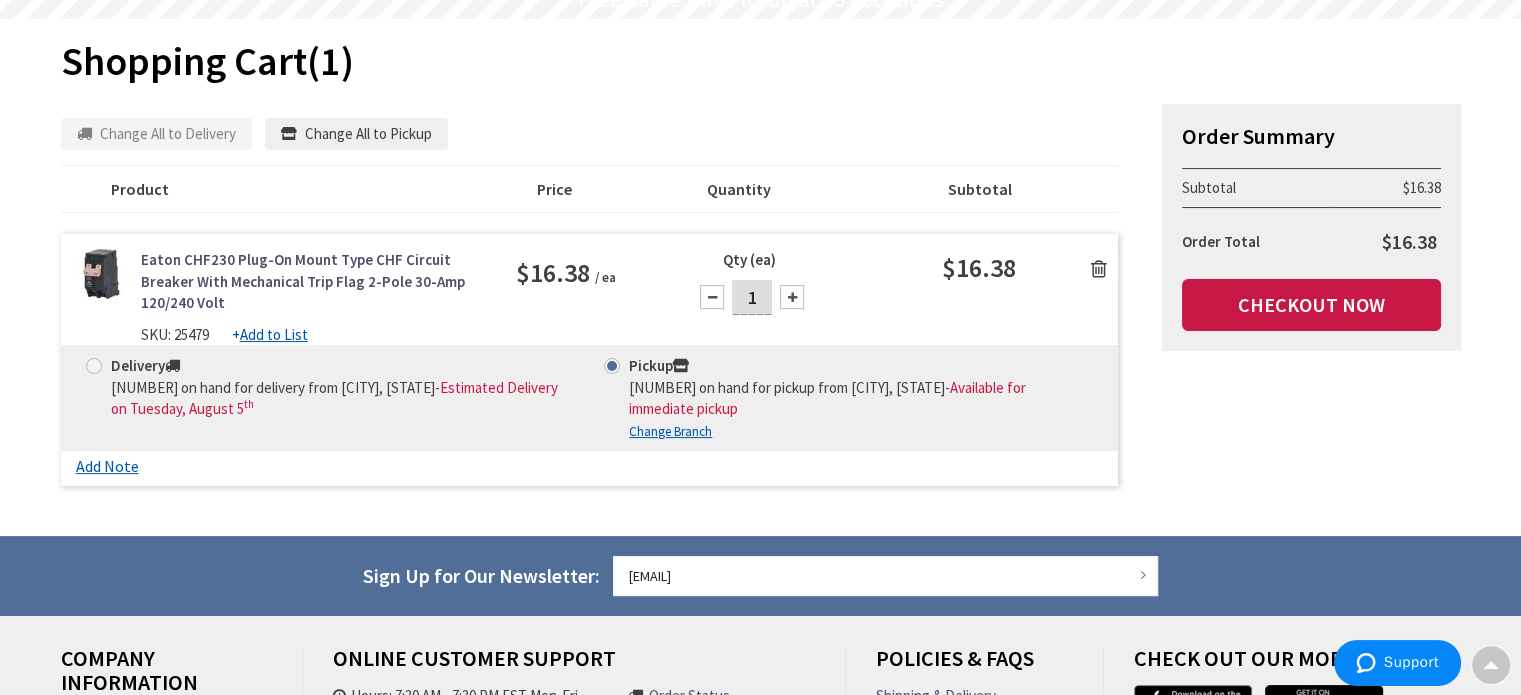 click on "Change Branch" at bounding box center [670, 431] 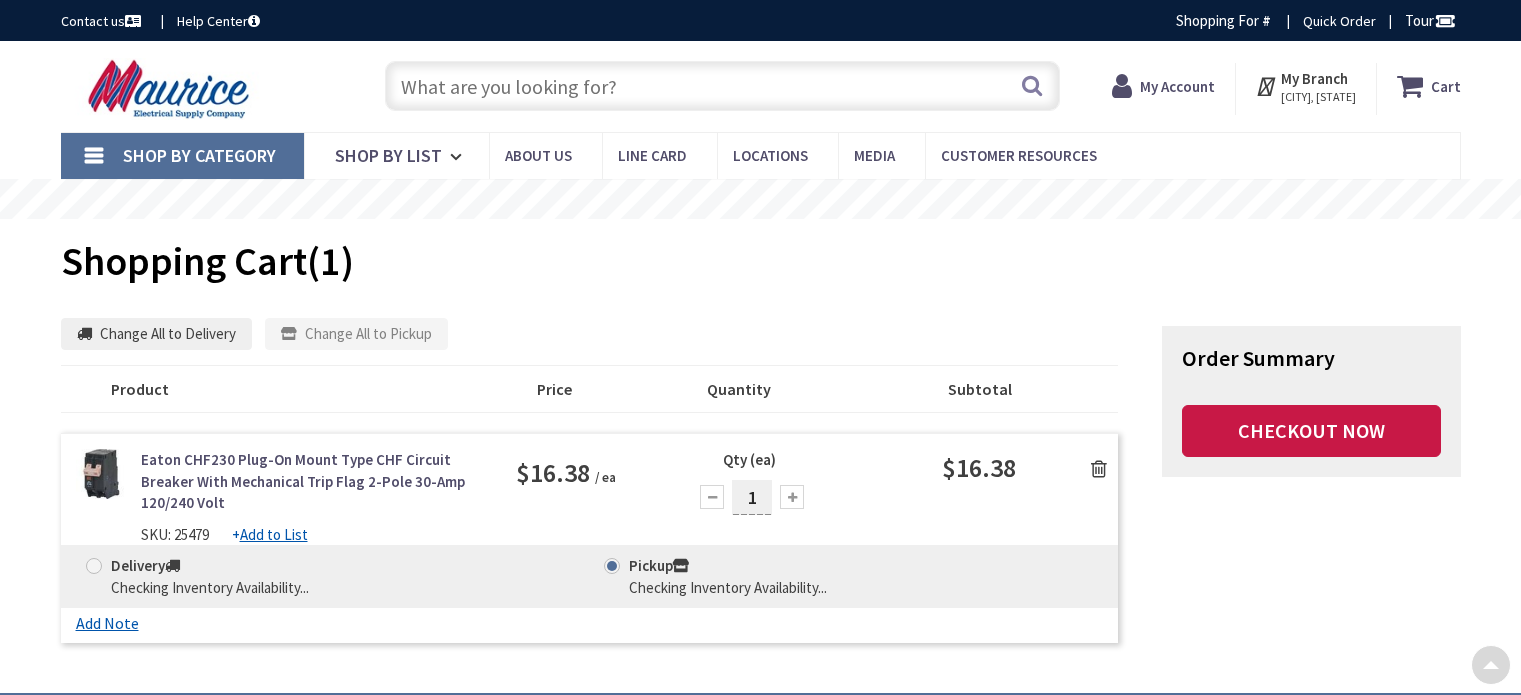 scroll, scrollTop: 340, scrollLeft: 0, axis: vertical 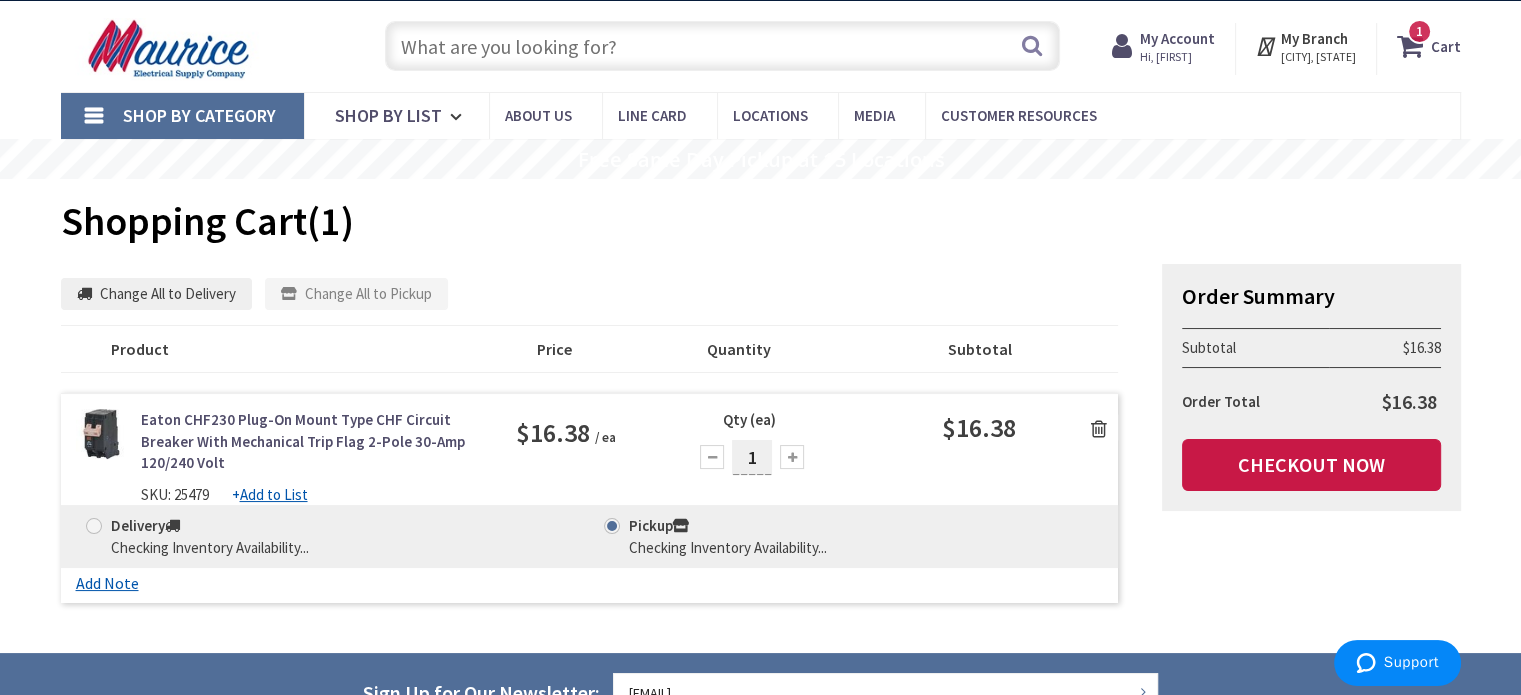 click on "Checking Inventory Availability..." at bounding box center [728, 547] 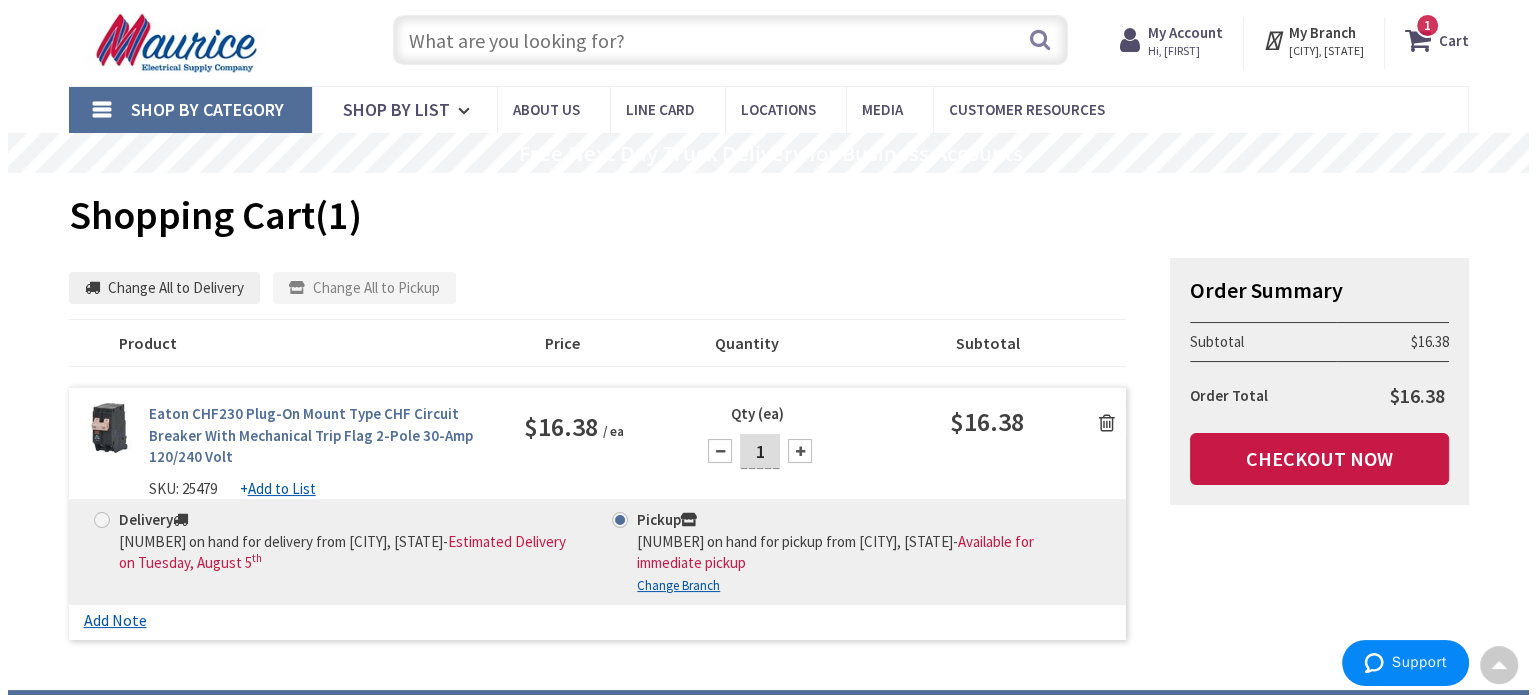 scroll, scrollTop: 40, scrollLeft: 0, axis: vertical 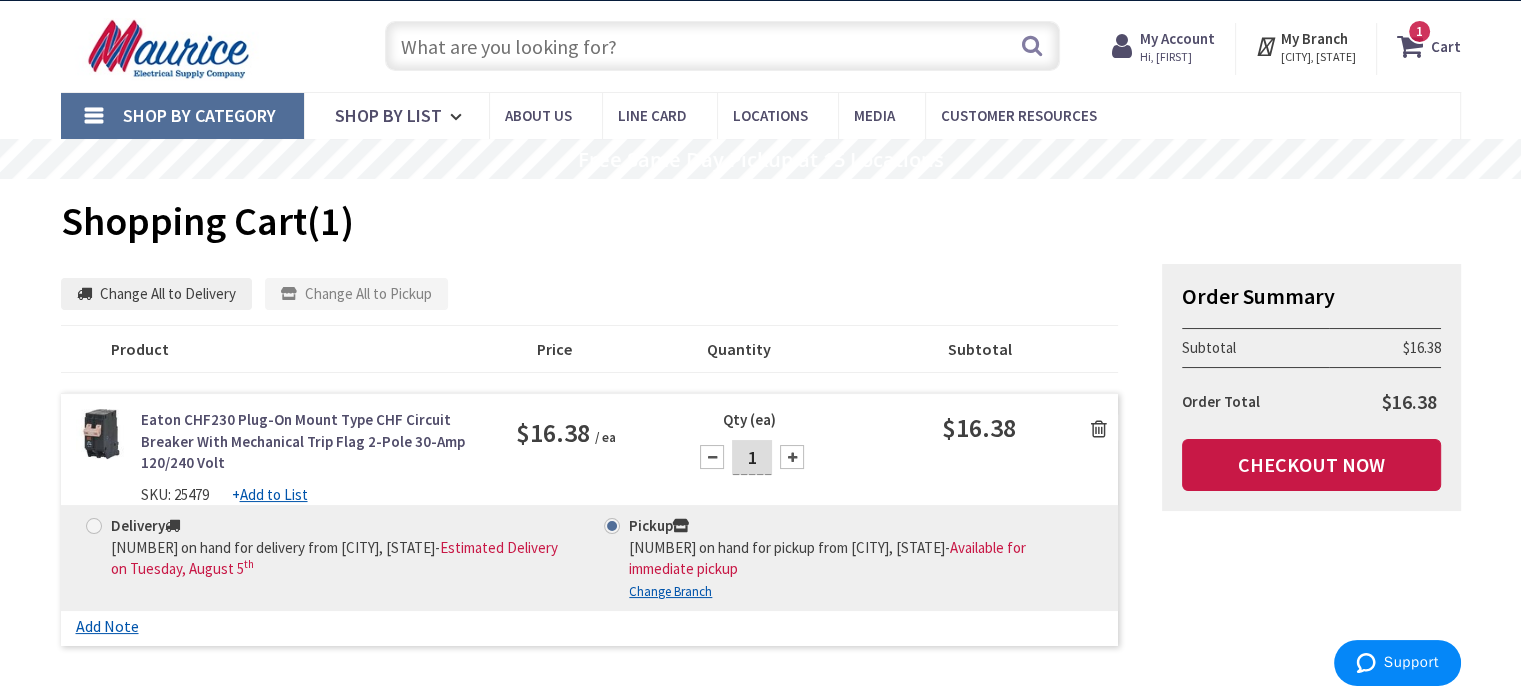 click on "Change Branch" at bounding box center (670, 591) 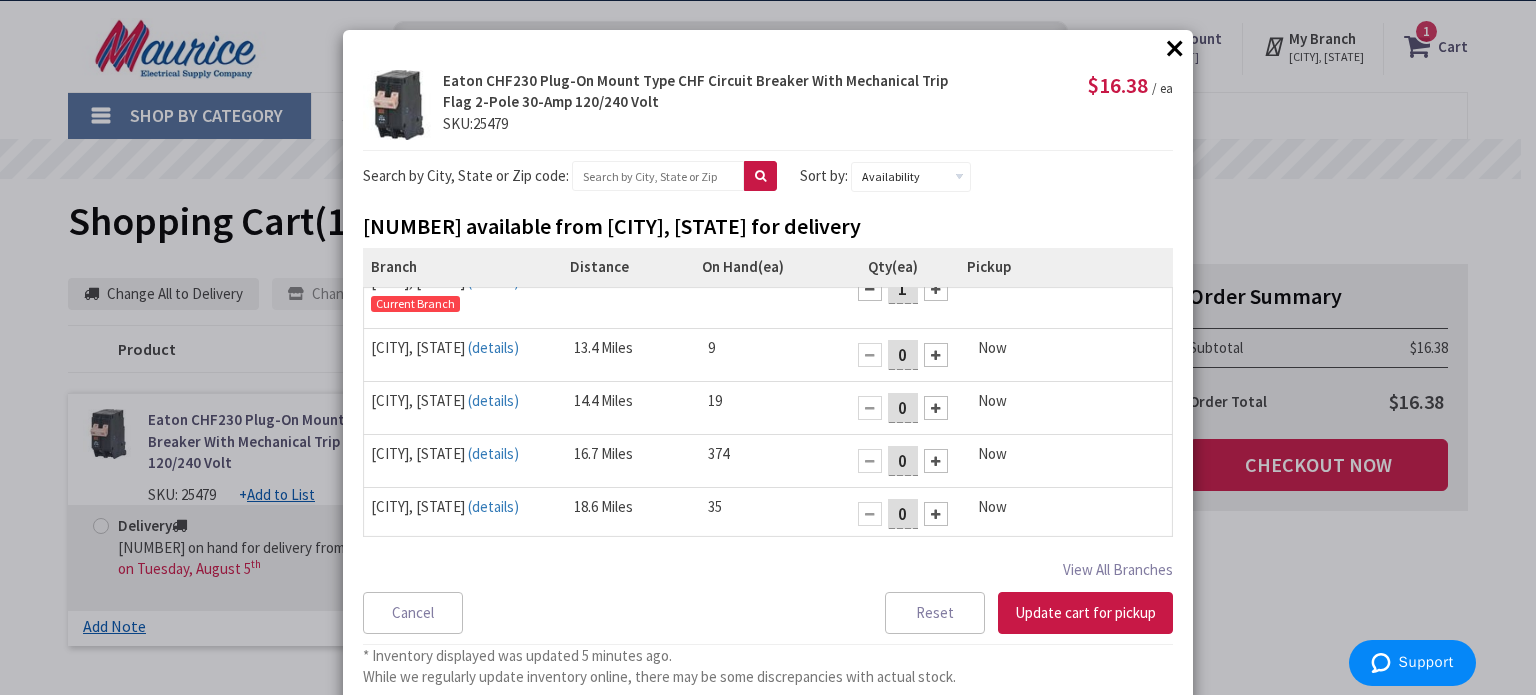 scroll, scrollTop: 0, scrollLeft: 0, axis: both 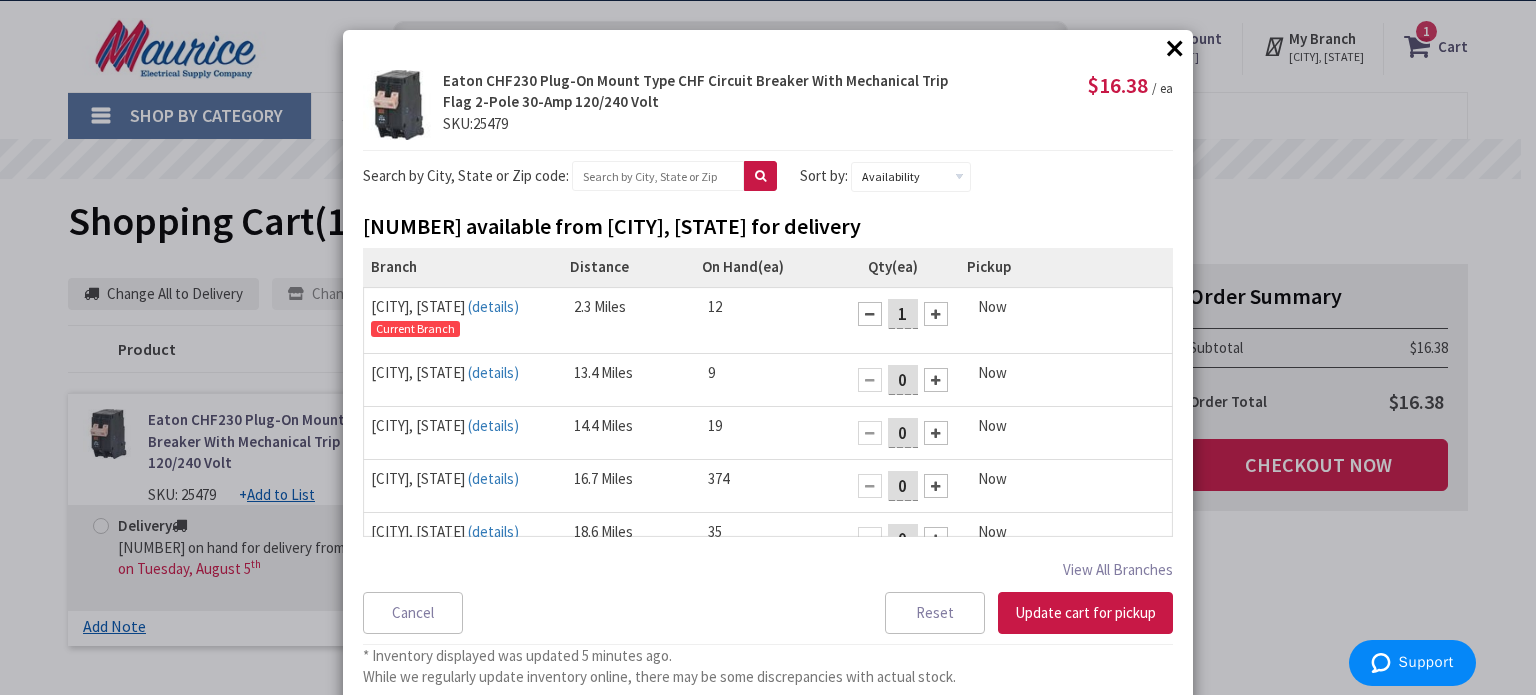 click on "16.7 Miles" at bounding box center [633, 478] 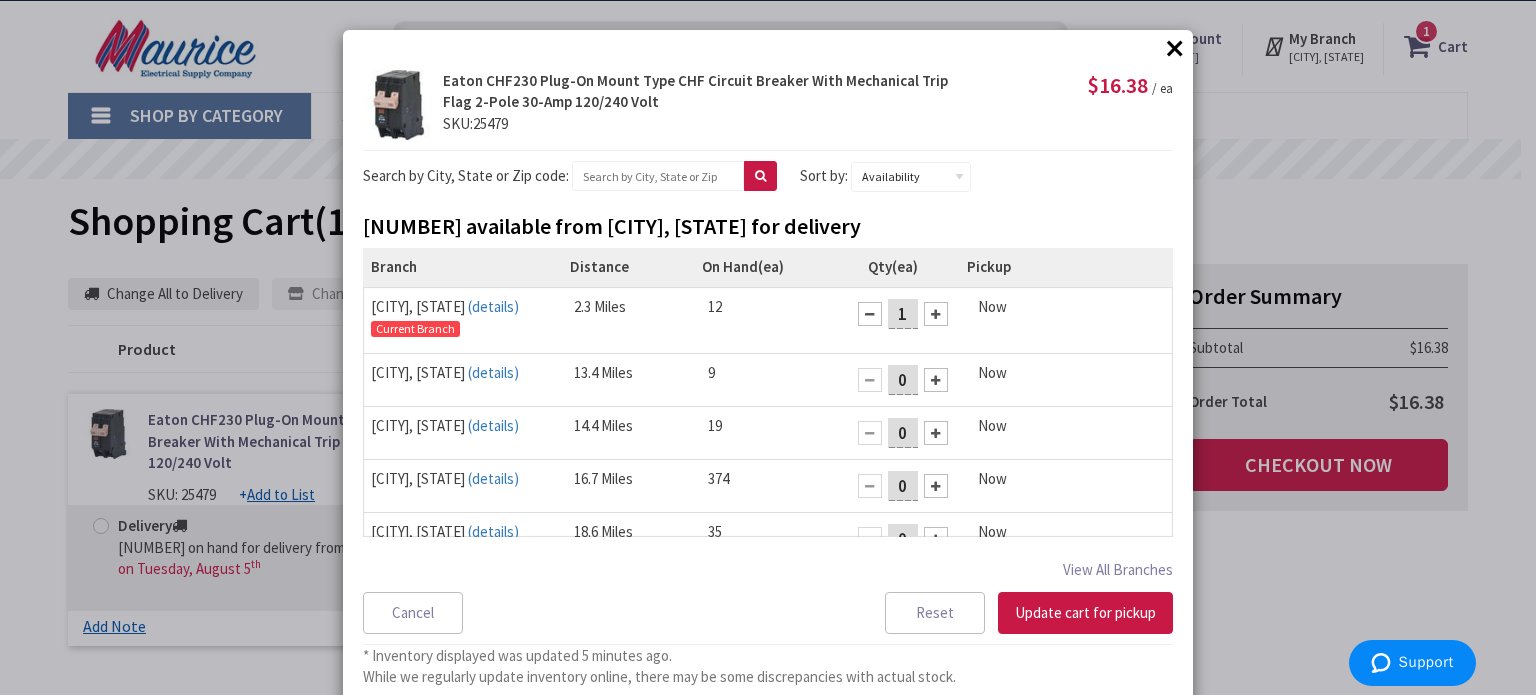 click at bounding box center (870, 314) 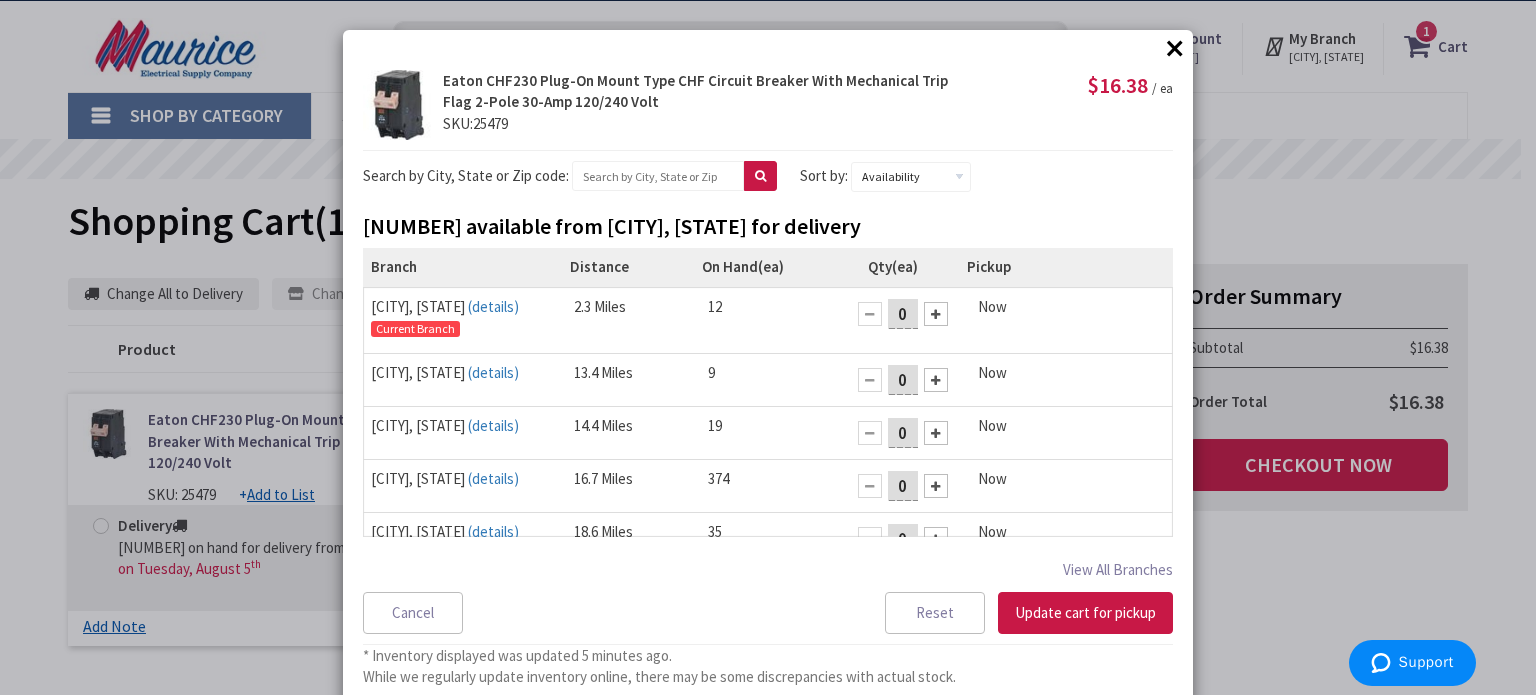 click at bounding box center (936, 486) 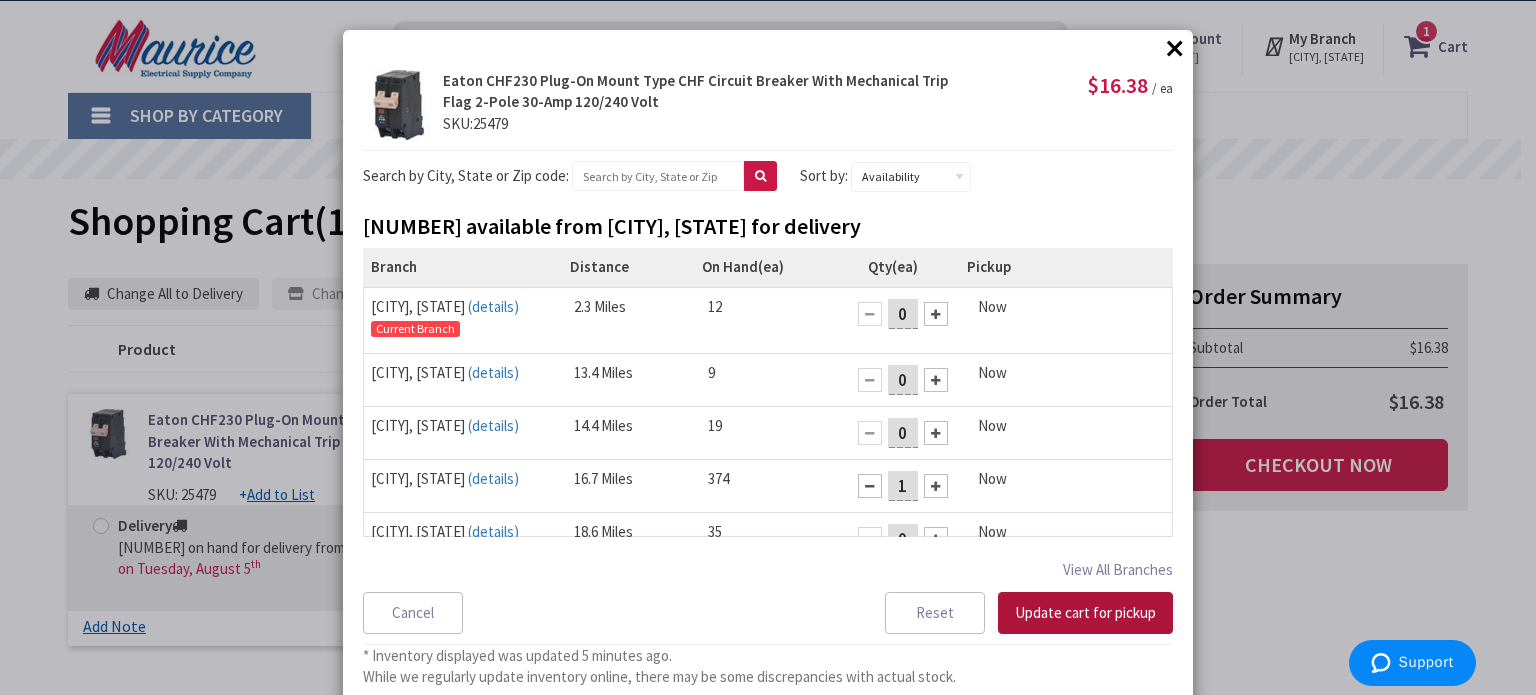 click on "Update cart for pickup" at bounding box center [1085, 613] 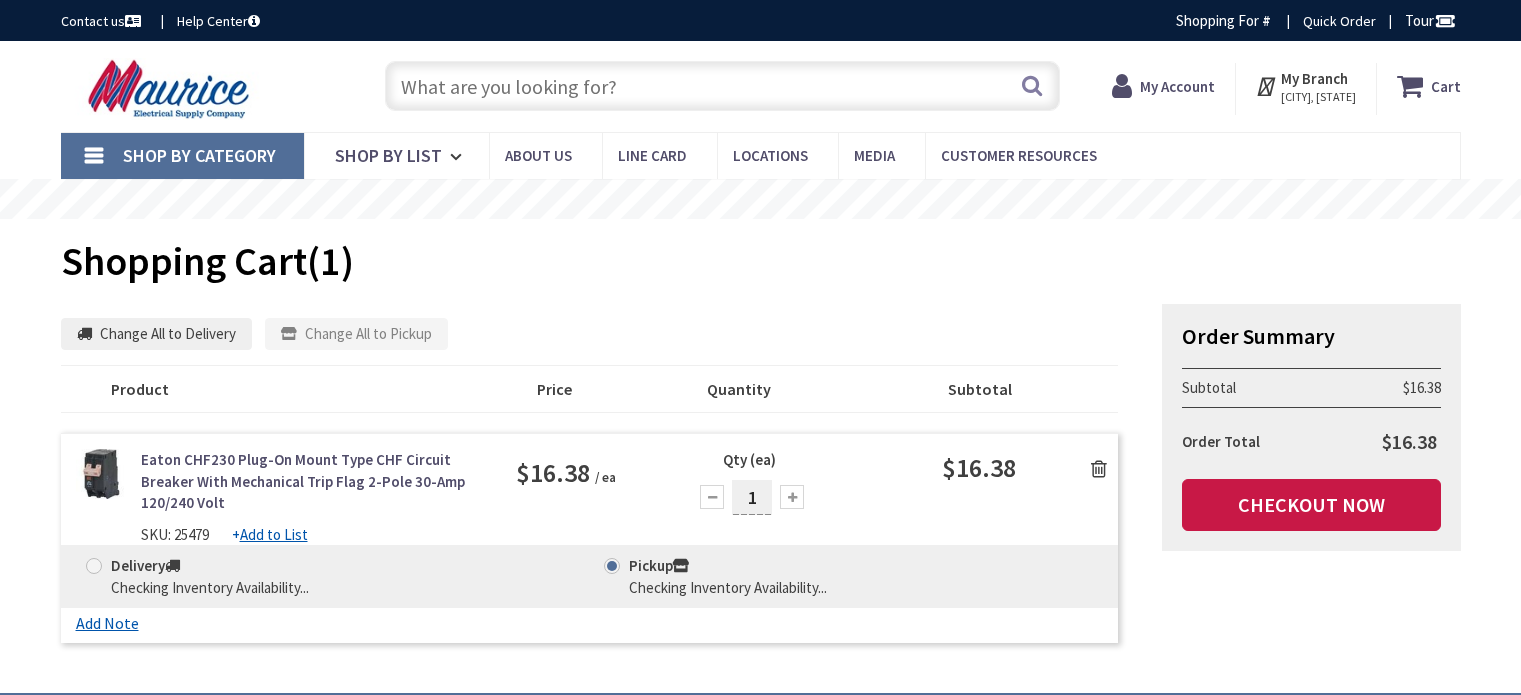 scroll, scrollTop: 40, scrollLeft: 0, axis: vertical 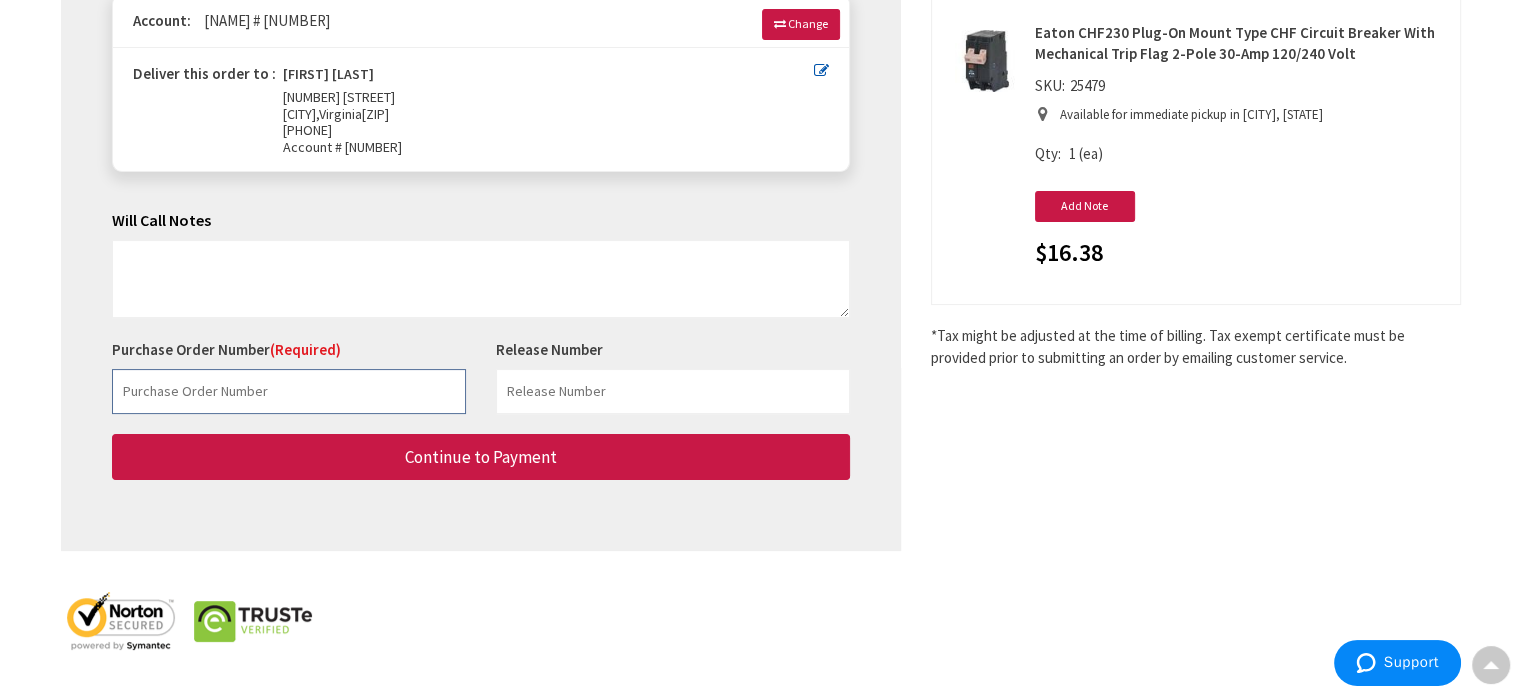 click at bounding box center (289, 391) 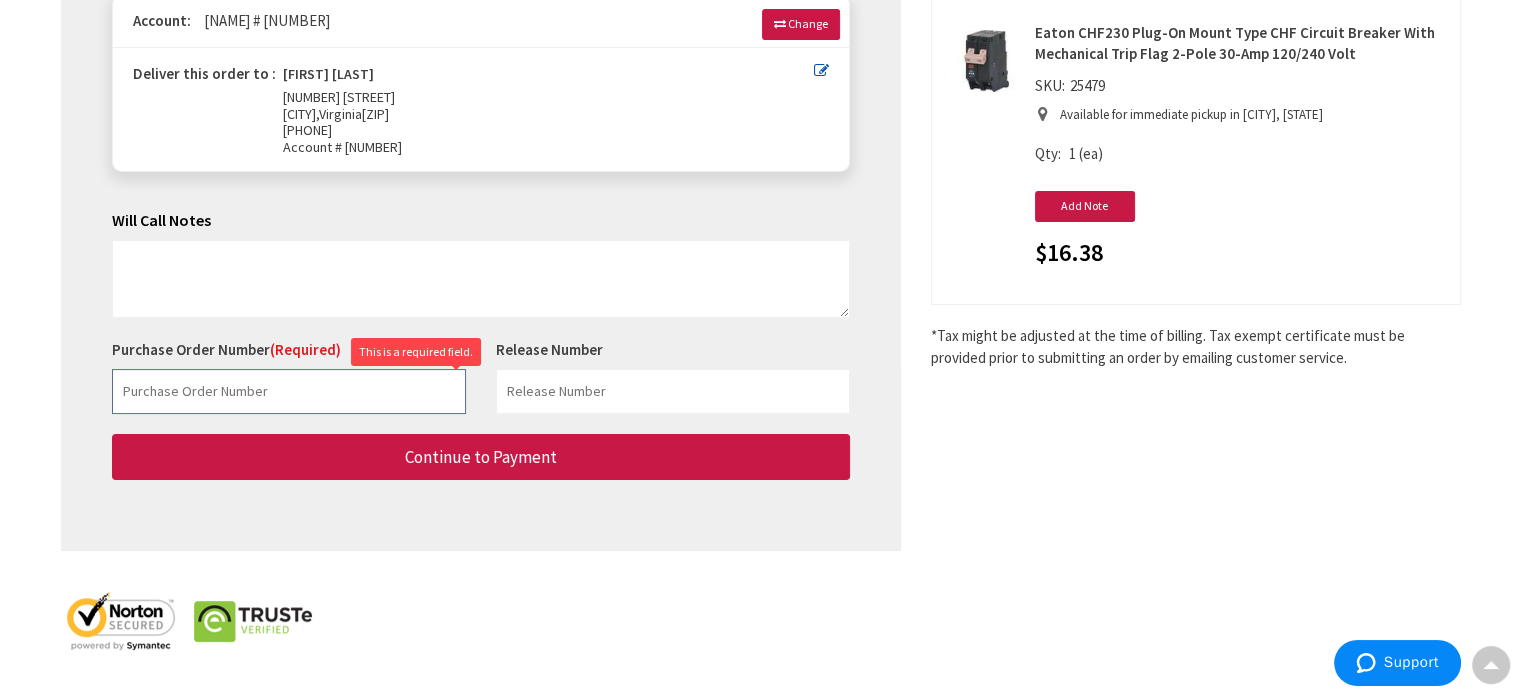 click at bounding box center [289, 391] 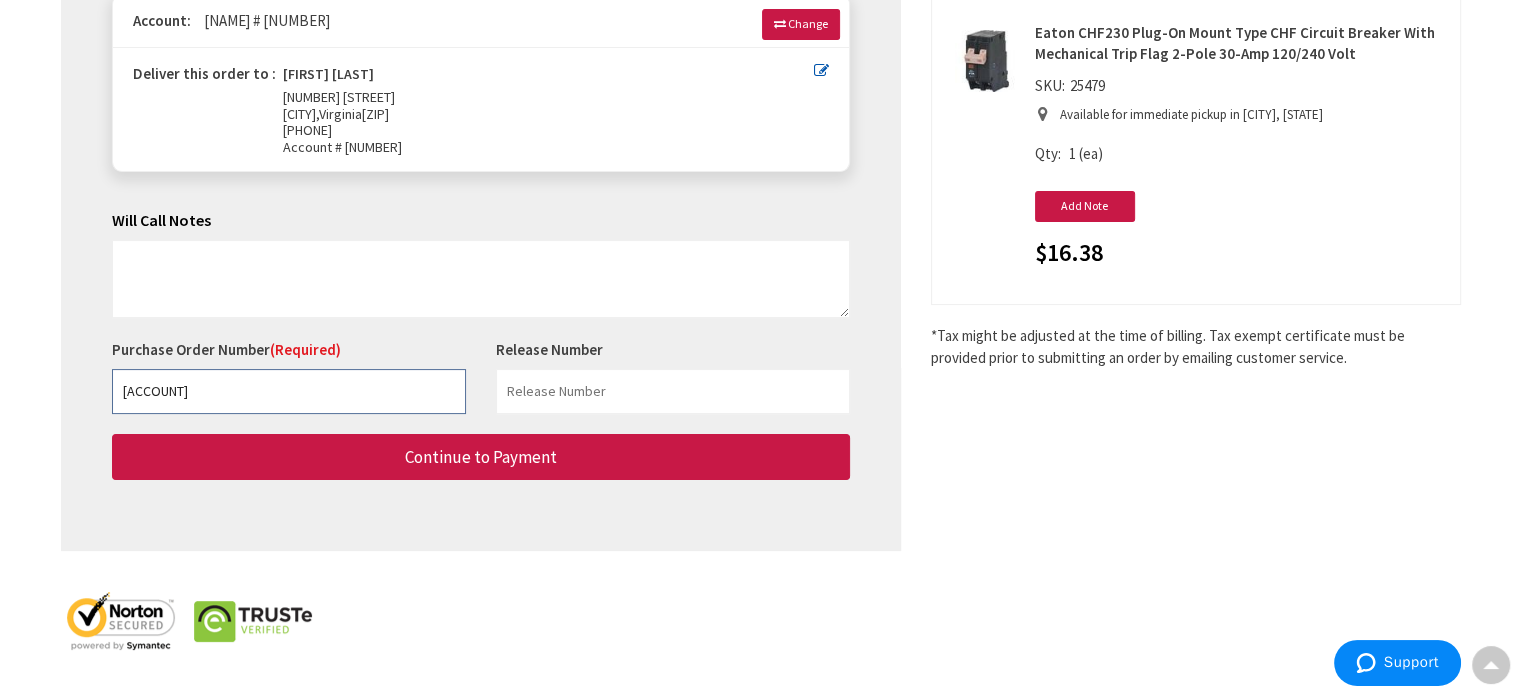 type on "[ACCOUNT]" 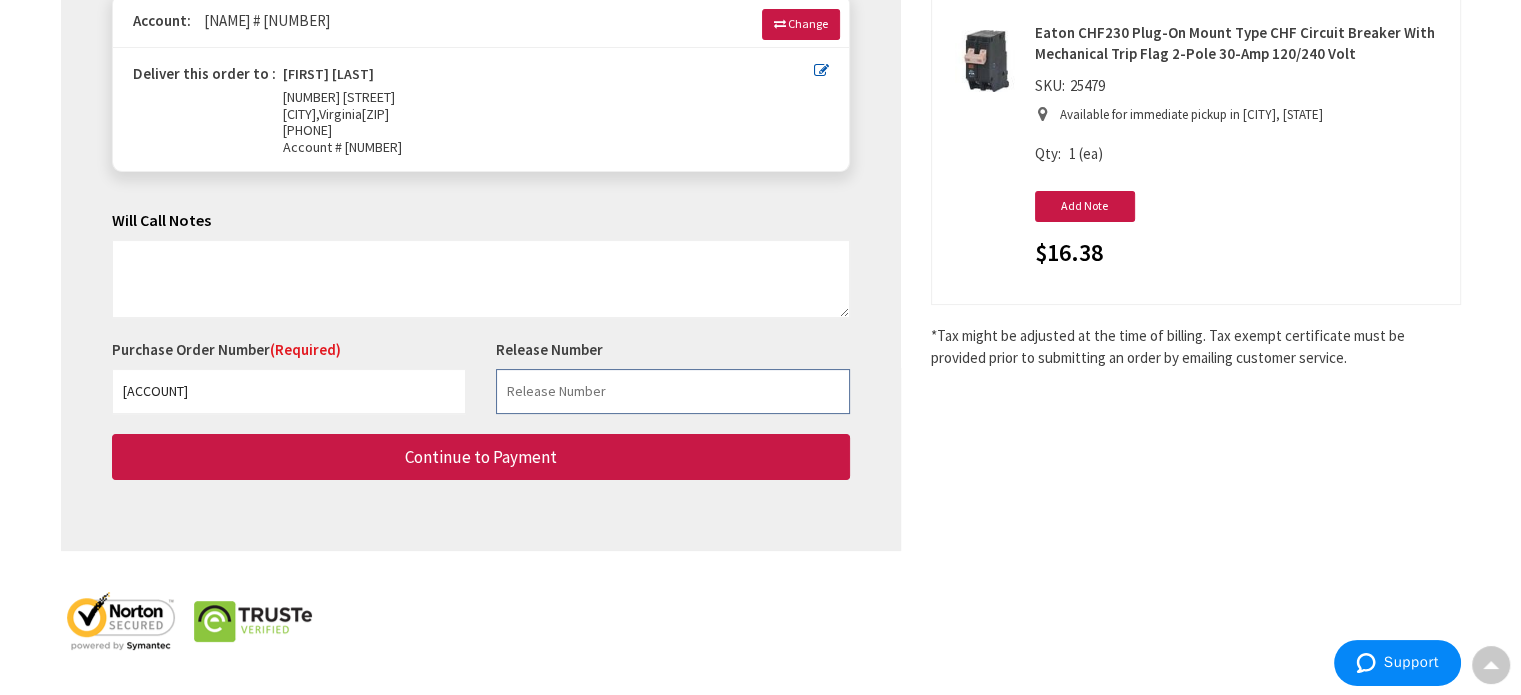 click at bounding box center (673, 391) 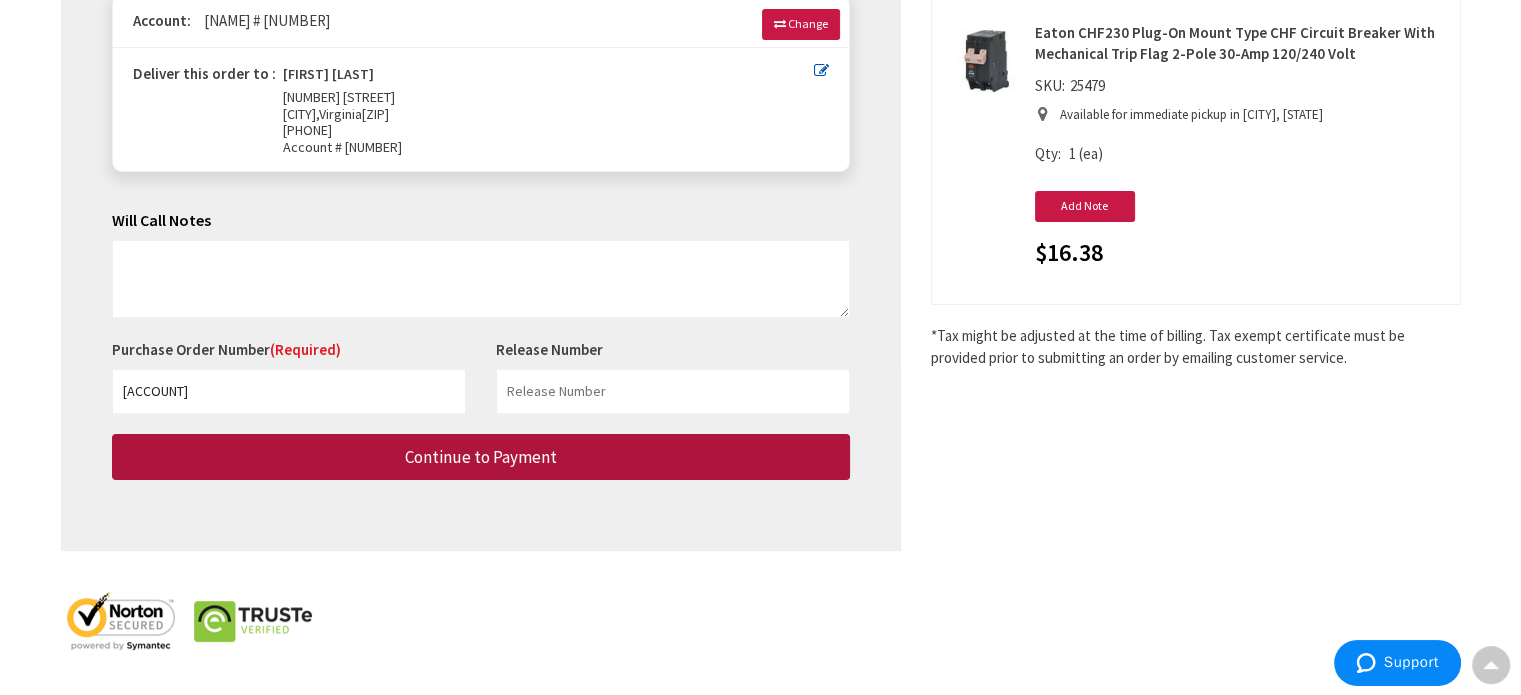 click on "Continue to Payment" at bounding box center [481, 457] 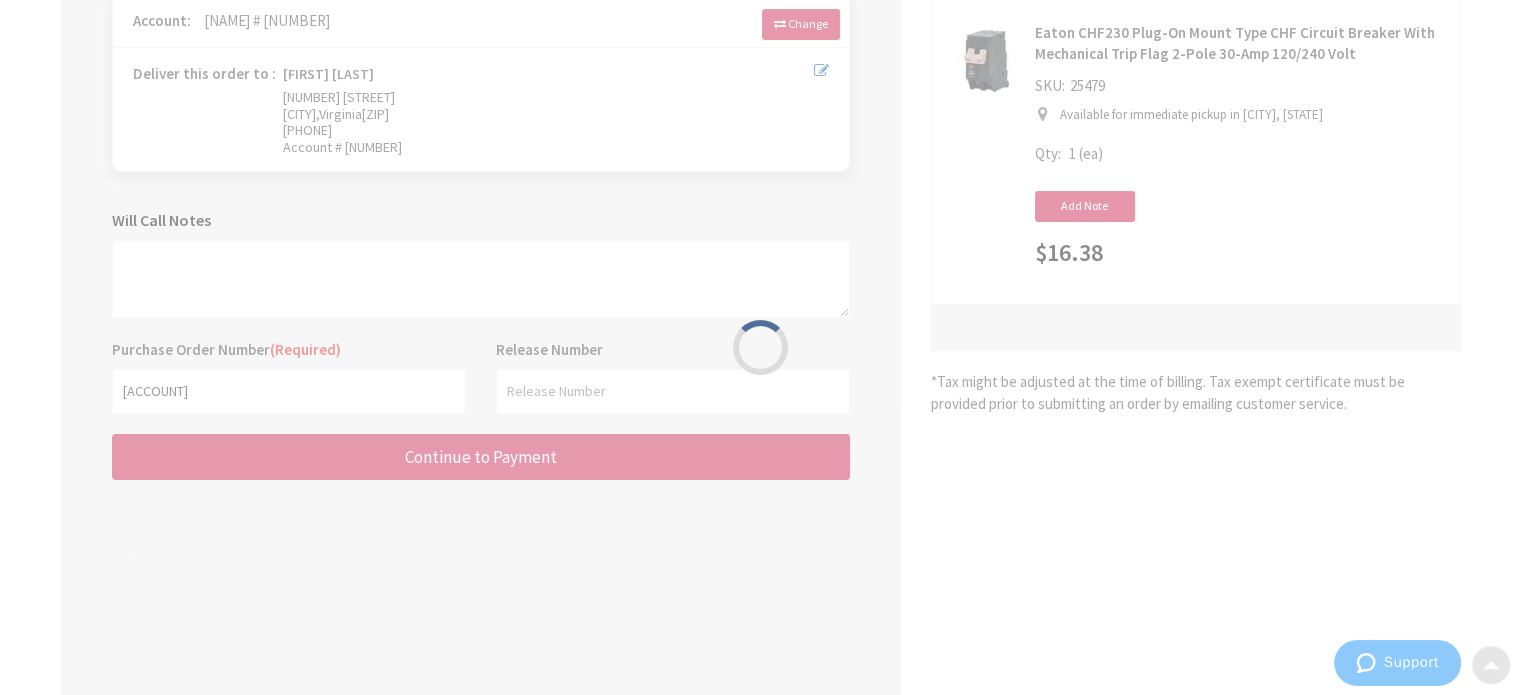 scroll, scrollTop: 0, scrollLeft: 0, axis: both 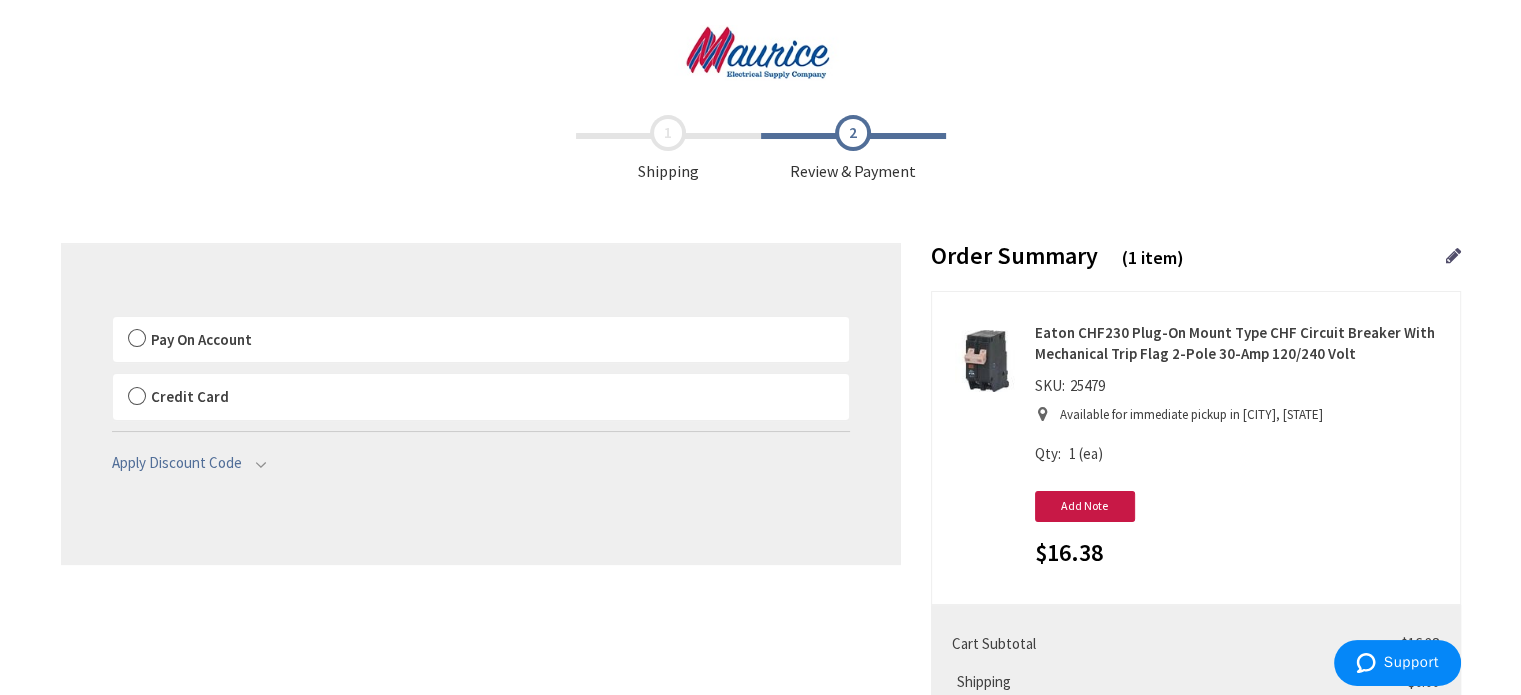 click on "Pay On Account" at bounding box center [201, 339] 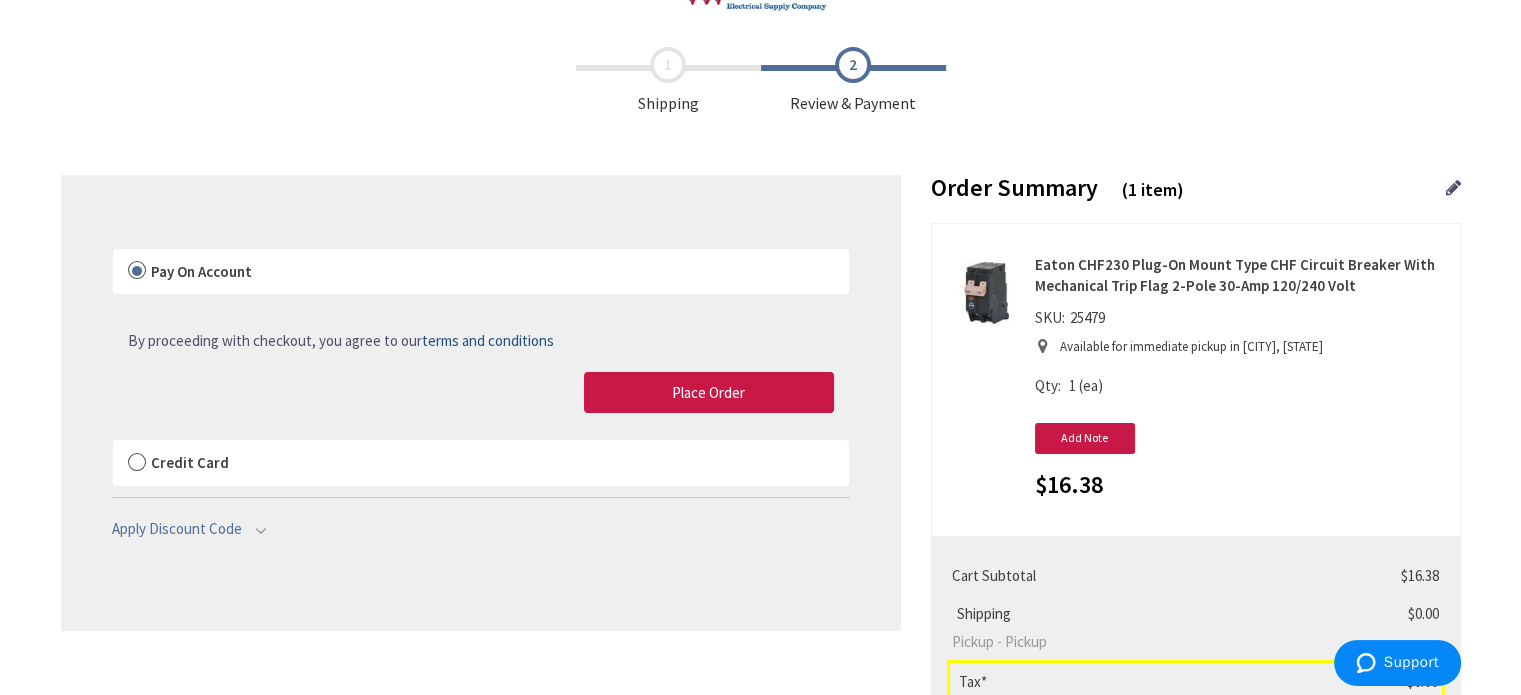 scroll, scrollTop: 300, scrollLeft: 0, axis: vertical 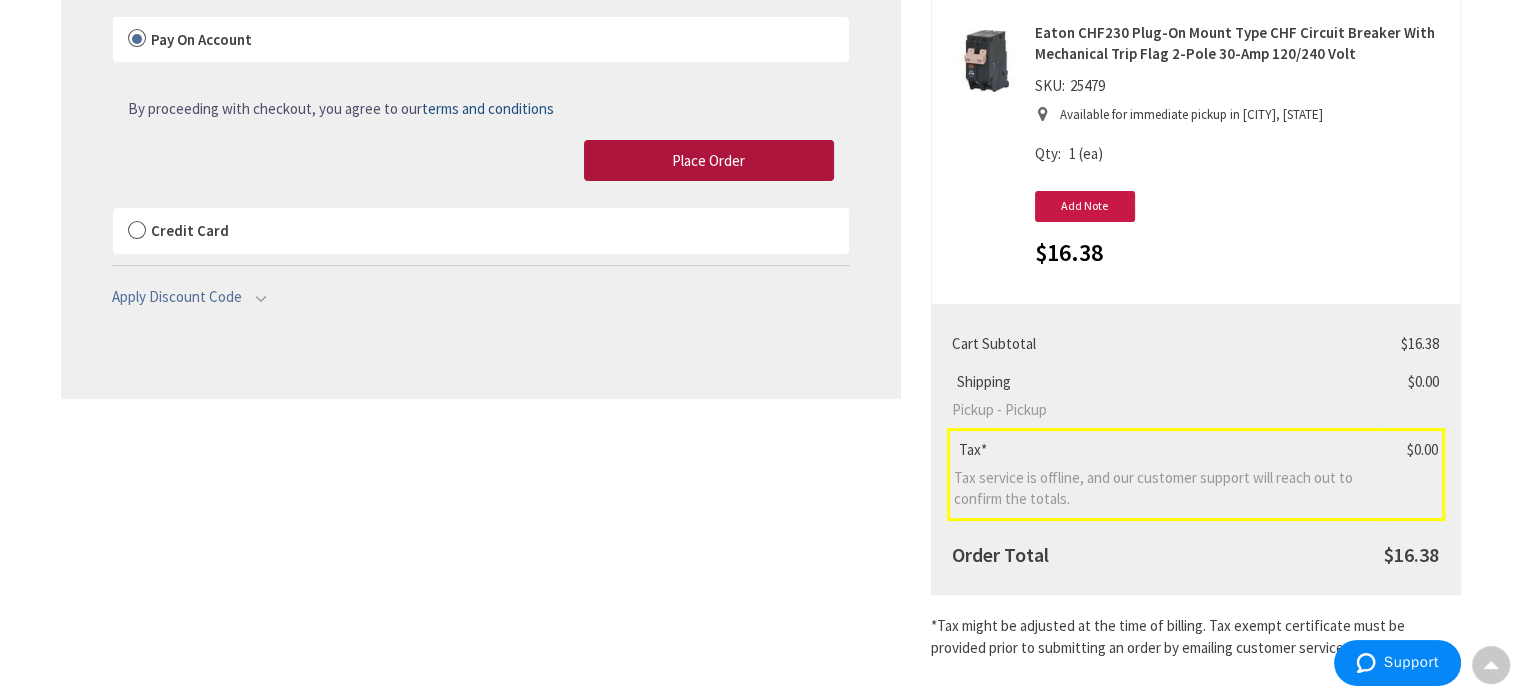 click on "Place Order" at bounding box center [709, 161] 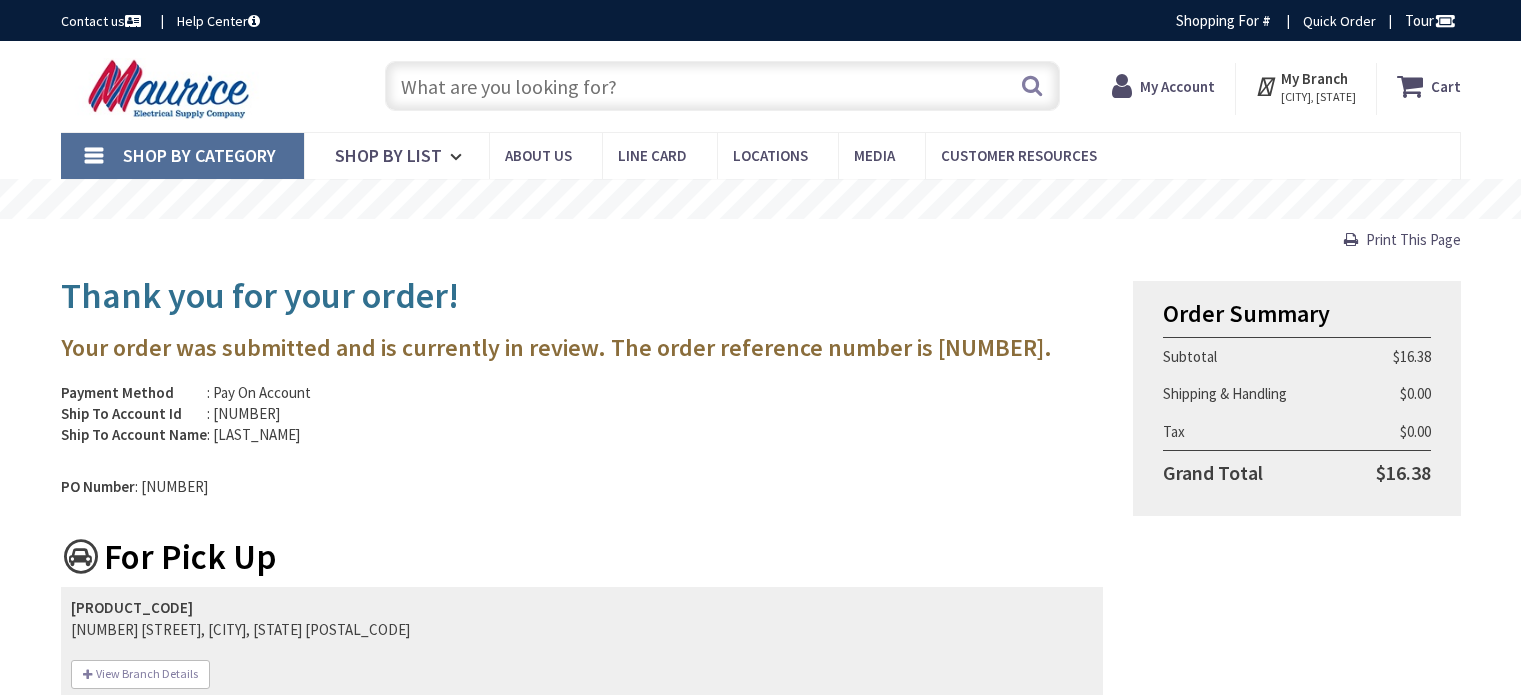 scroll, scrollTop: 0, scrollLeft: 0, axis: both 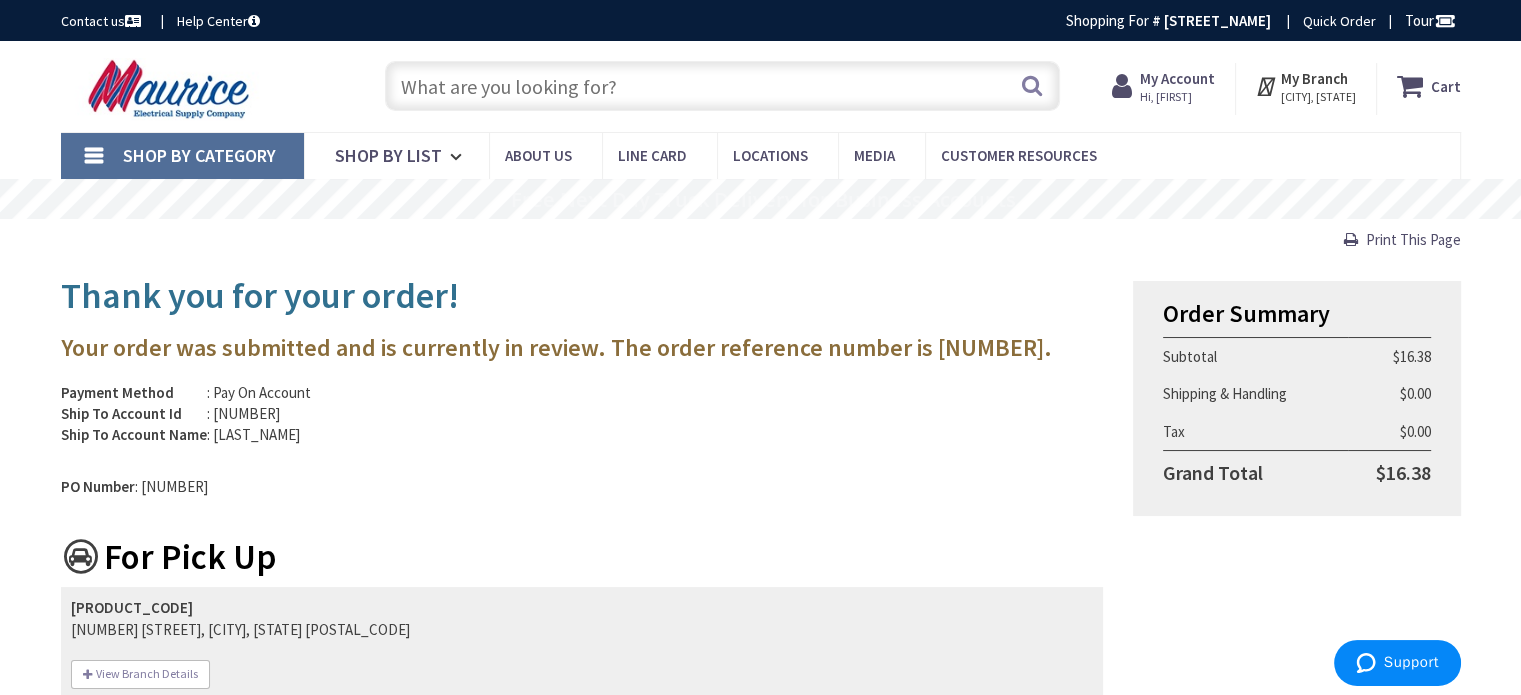 drag, startPoint x: 1051, startPoint y: 355, endPoint x: 916, endPoint y: 343, distance: 135.53229 